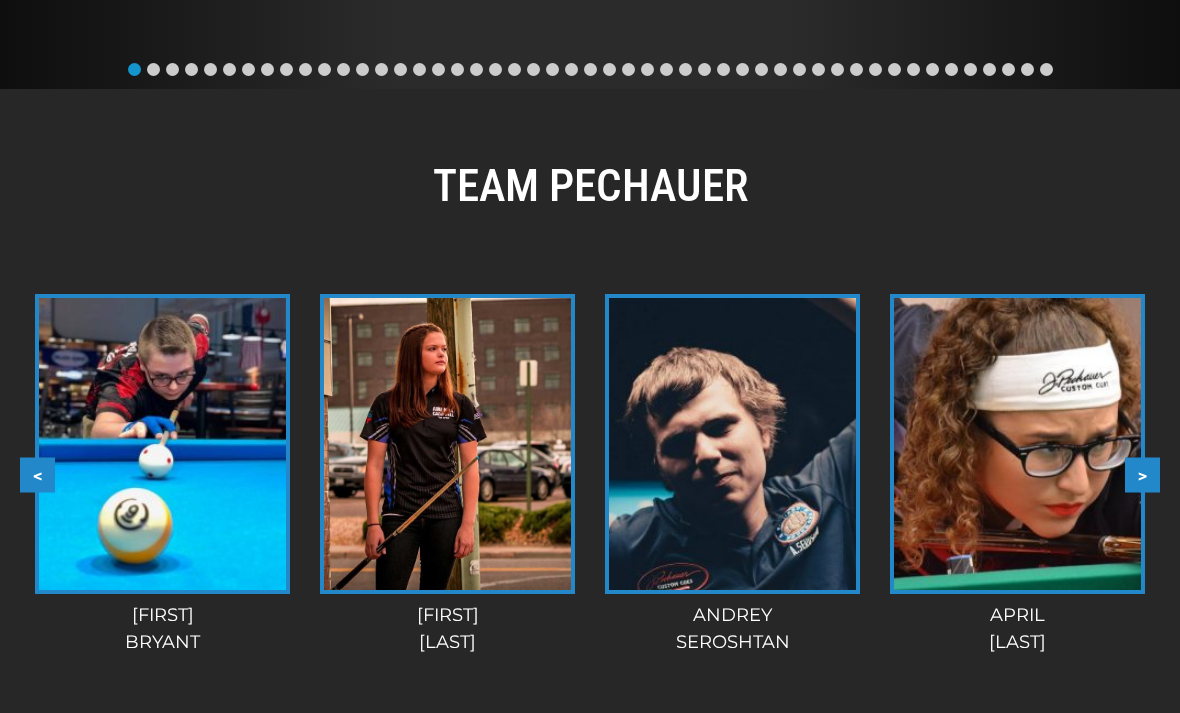 scroll, scrollTop: 1757, scrollLeft: 0, axis: vertical 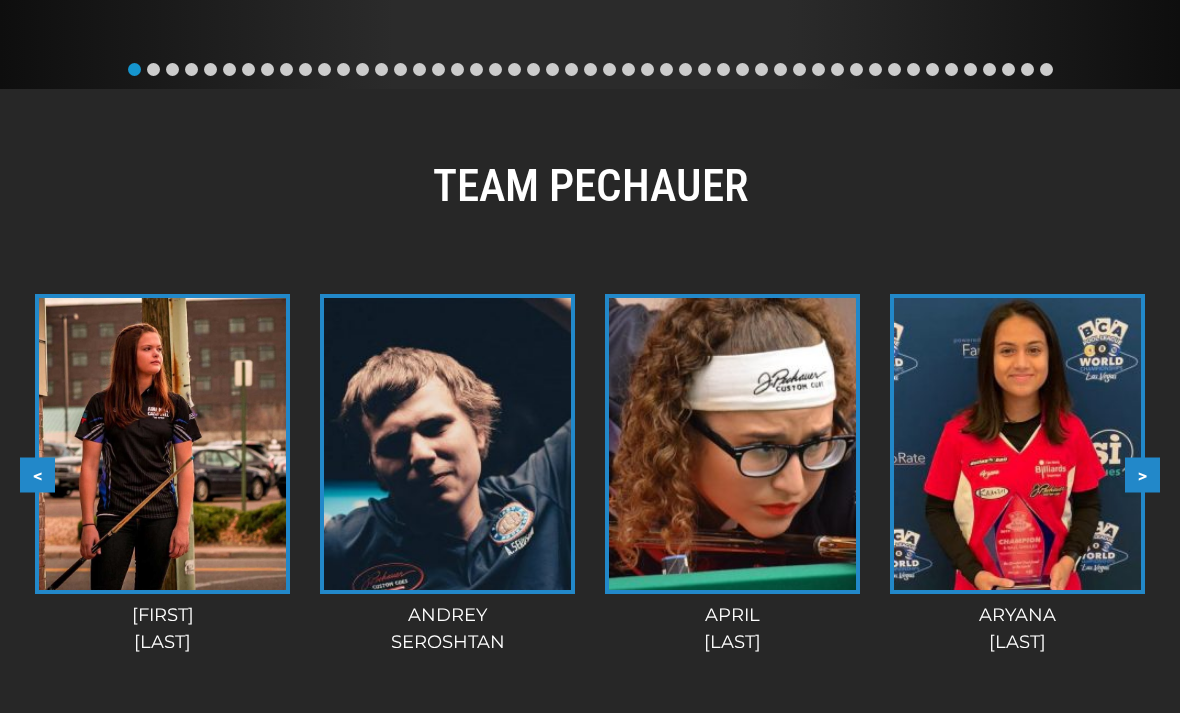 click on ">" at bounding box center [1142, 474] 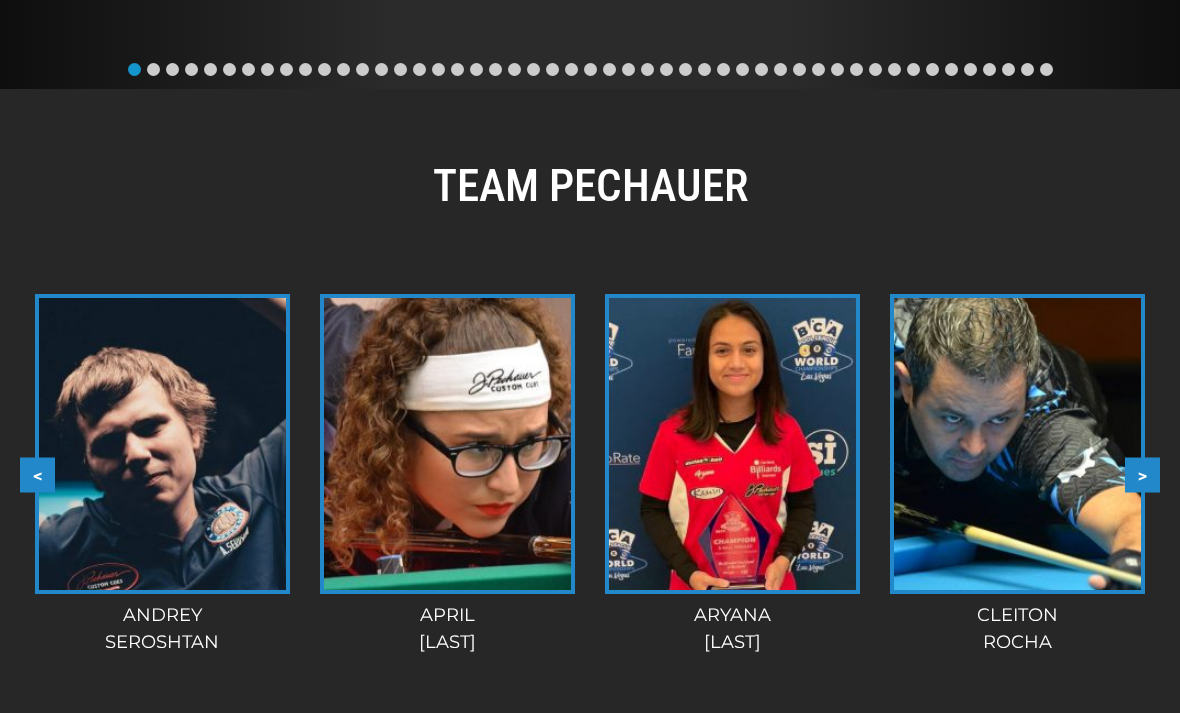click on ">" at bounding box center [1142, 474] 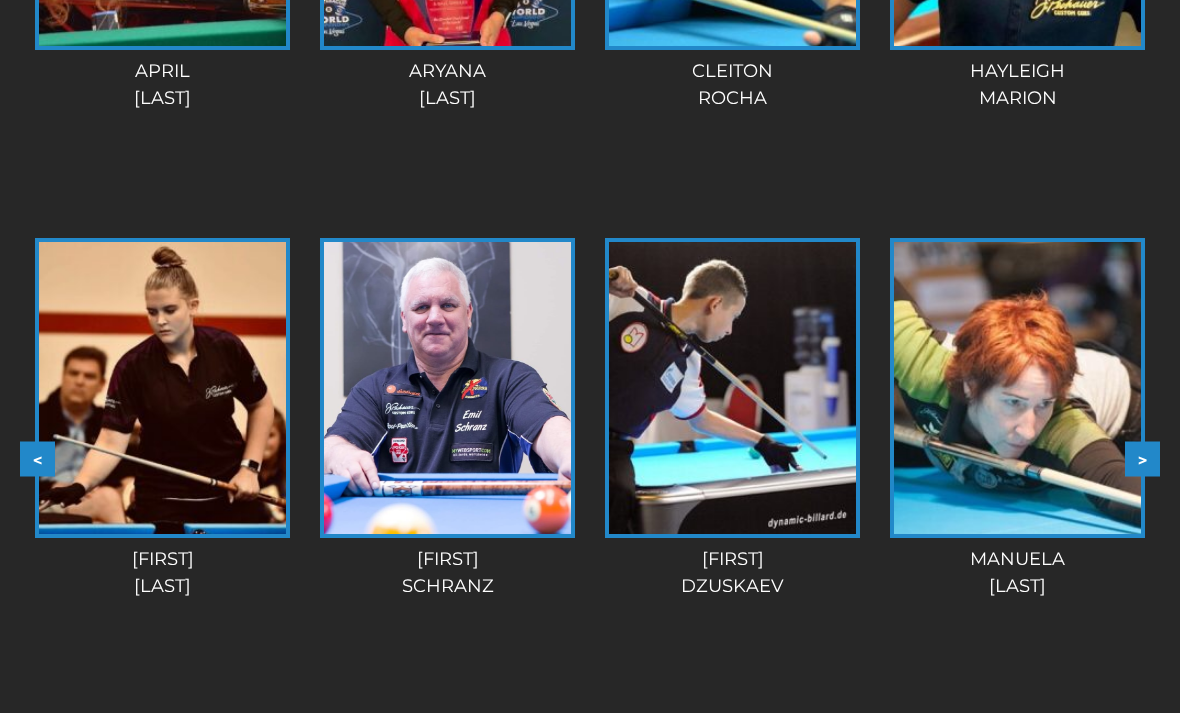 scroll, scrollTop: 2362, scrollLeft: 0, axis: vertical 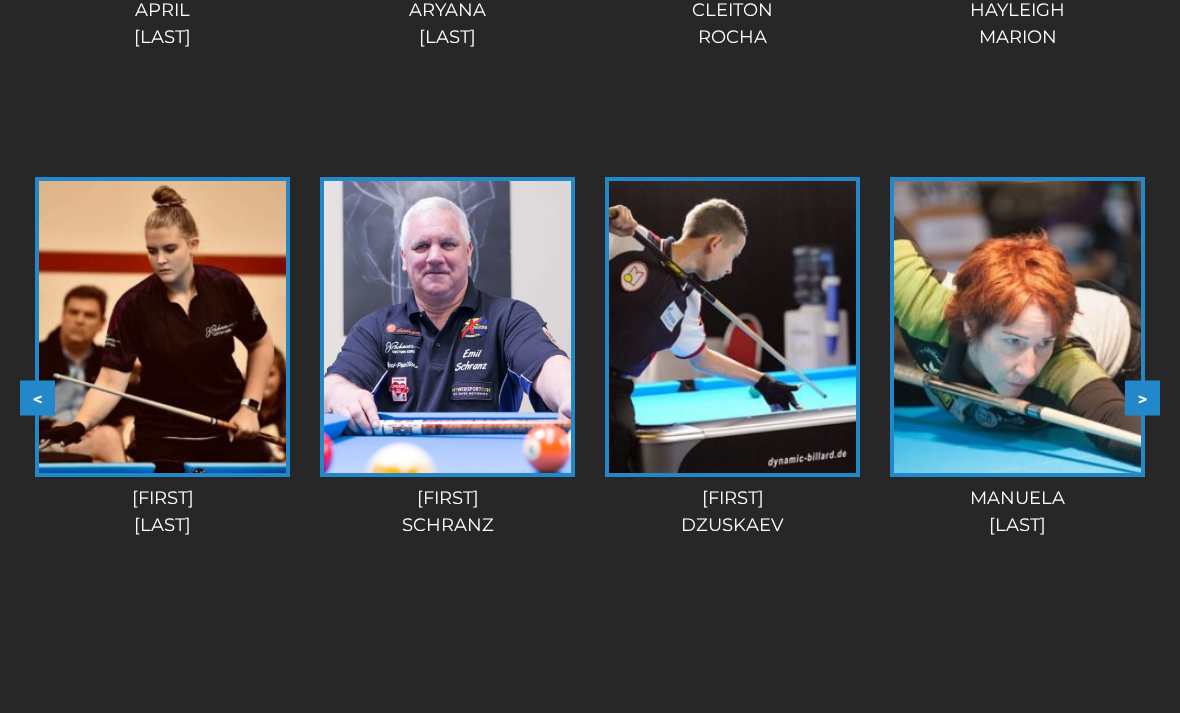 click on ">" at bounding box center (1142, 399) 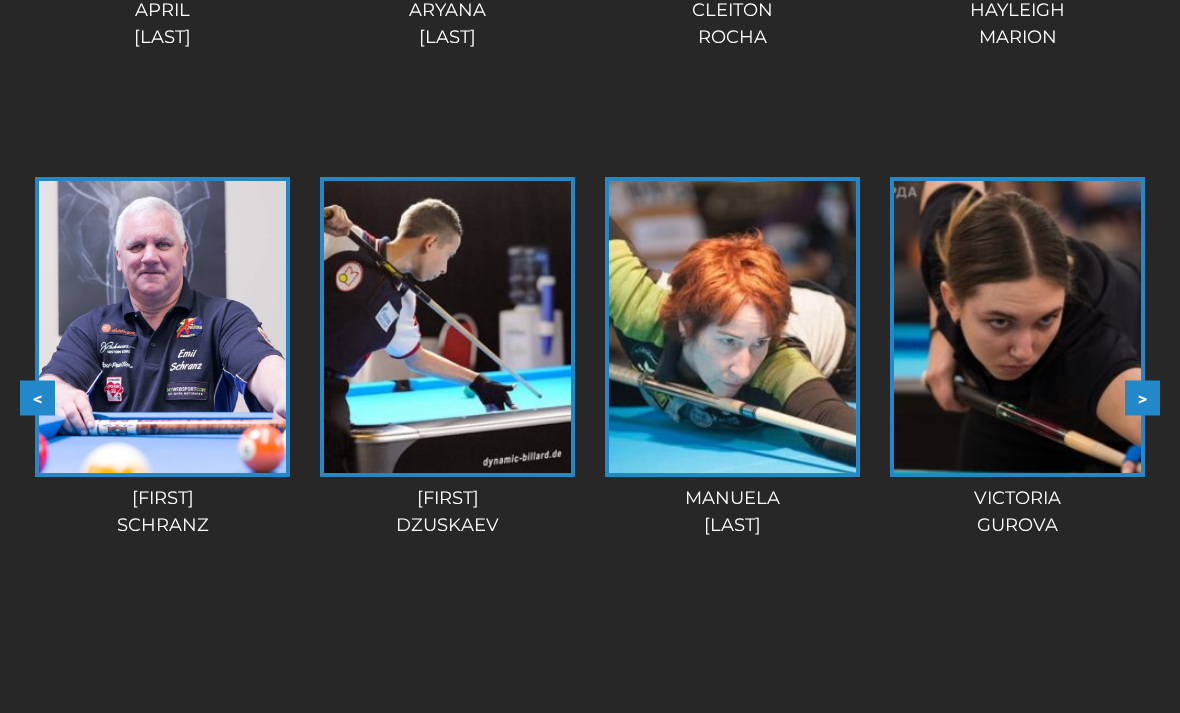 scroll, scrollTop: 2363, scrollLeft: 0, axis: vertical 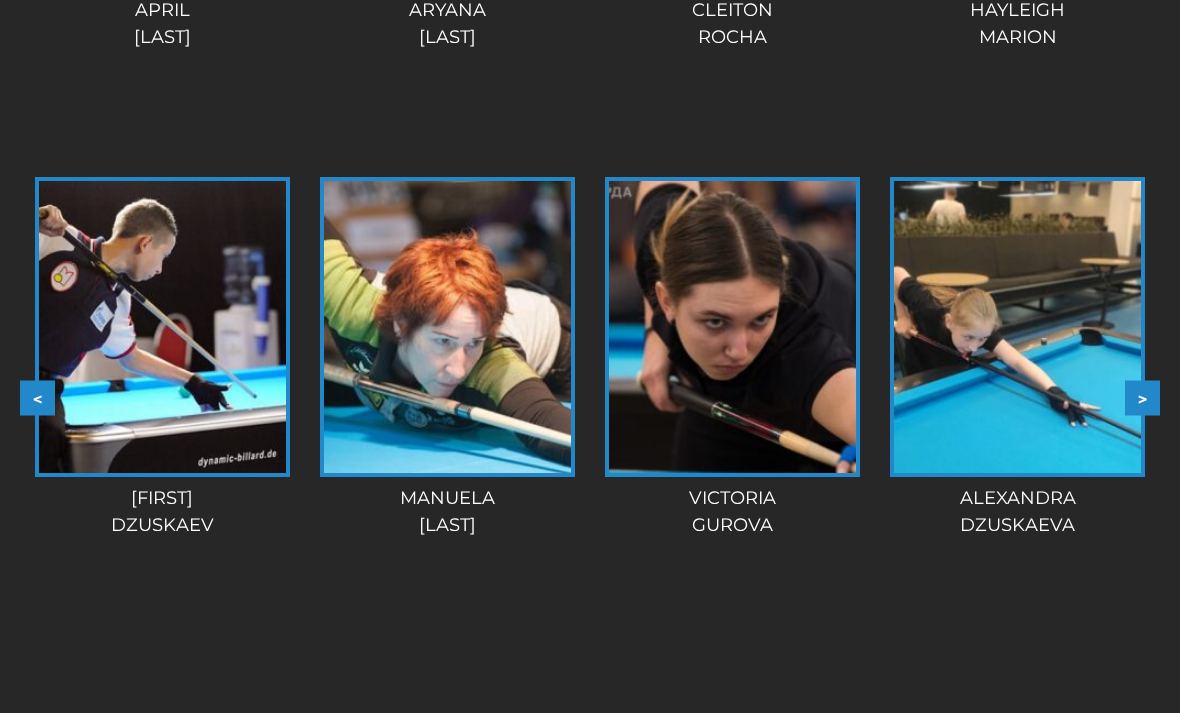 click on ">" at bounding box center (1142, 398) 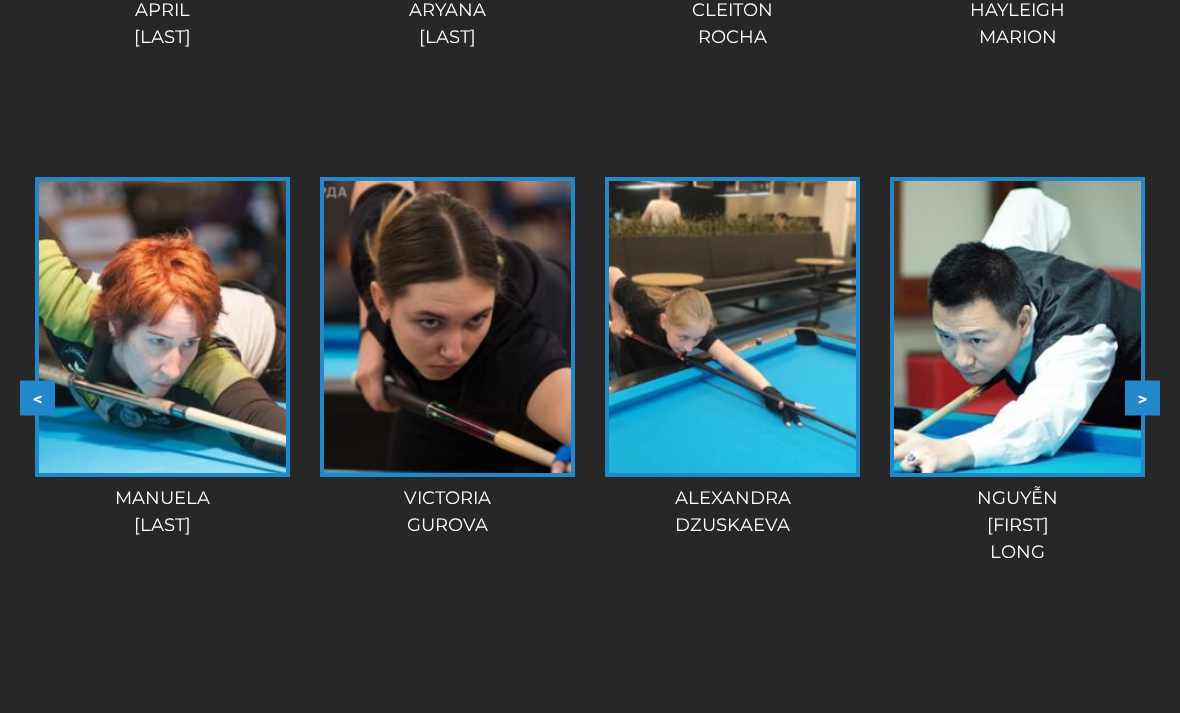 click on ">" at bounding box center (1142, 398) 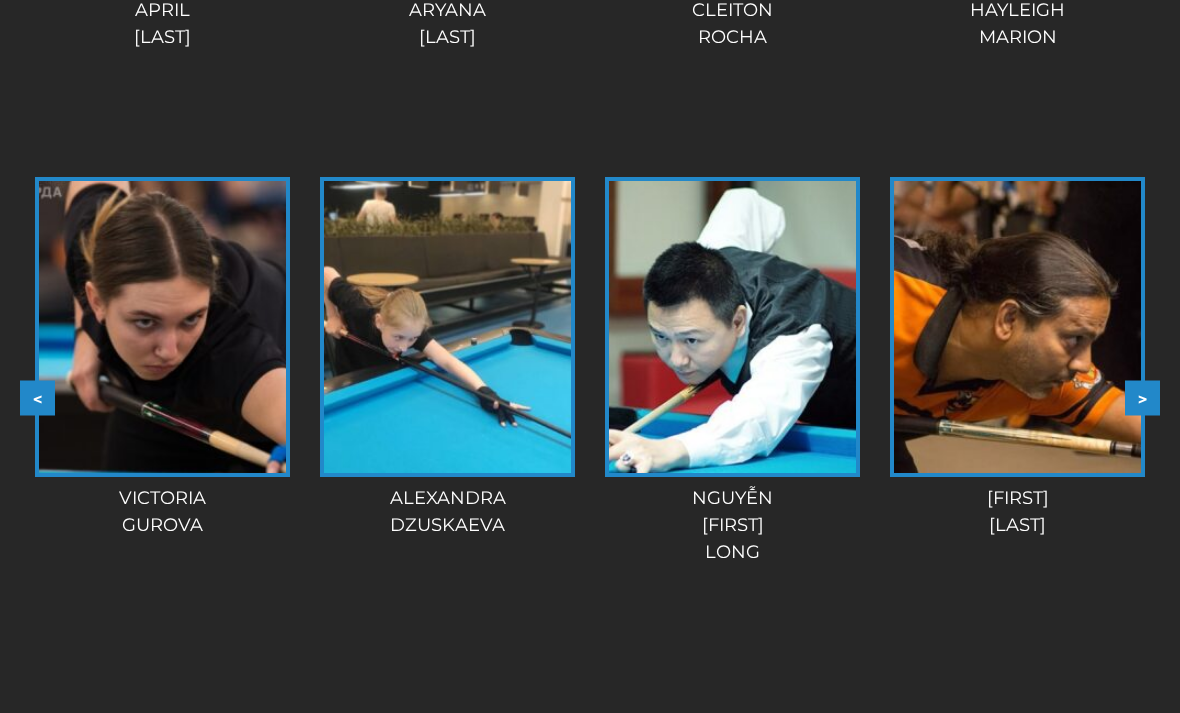 click on ">" at bounding box center (1142, 398) 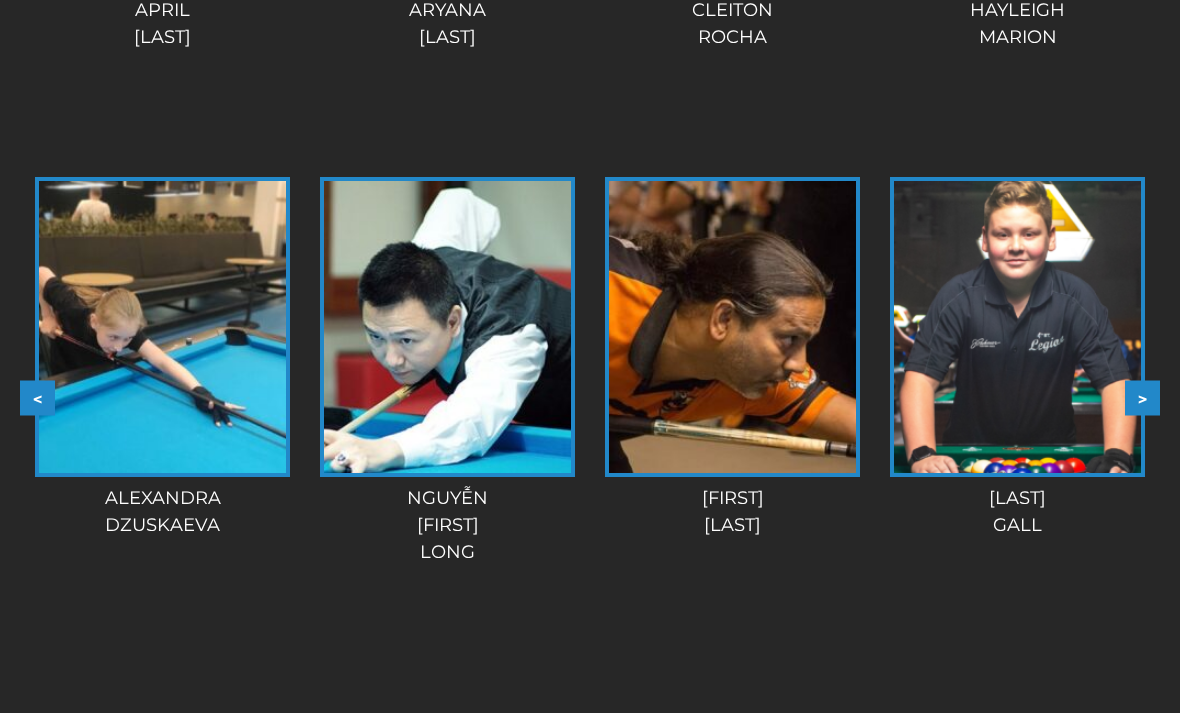 click on ">" at bounding box center (1142, 398) 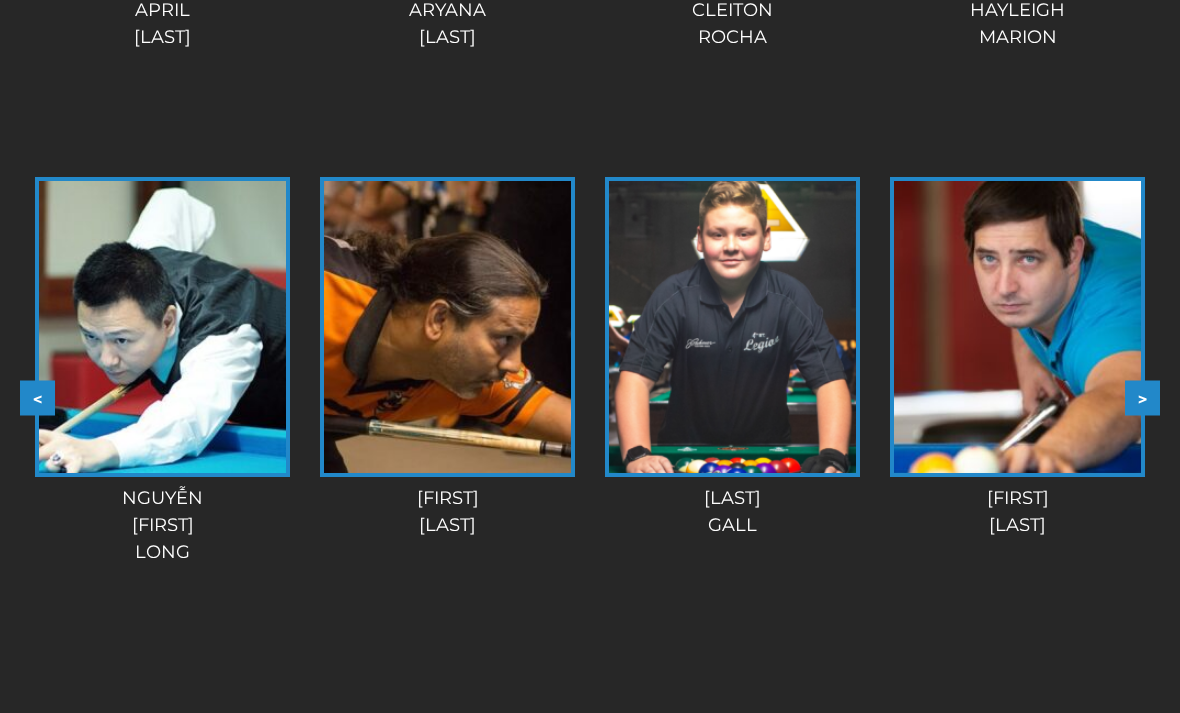 click on ">" at bounding box center [1142, 398] 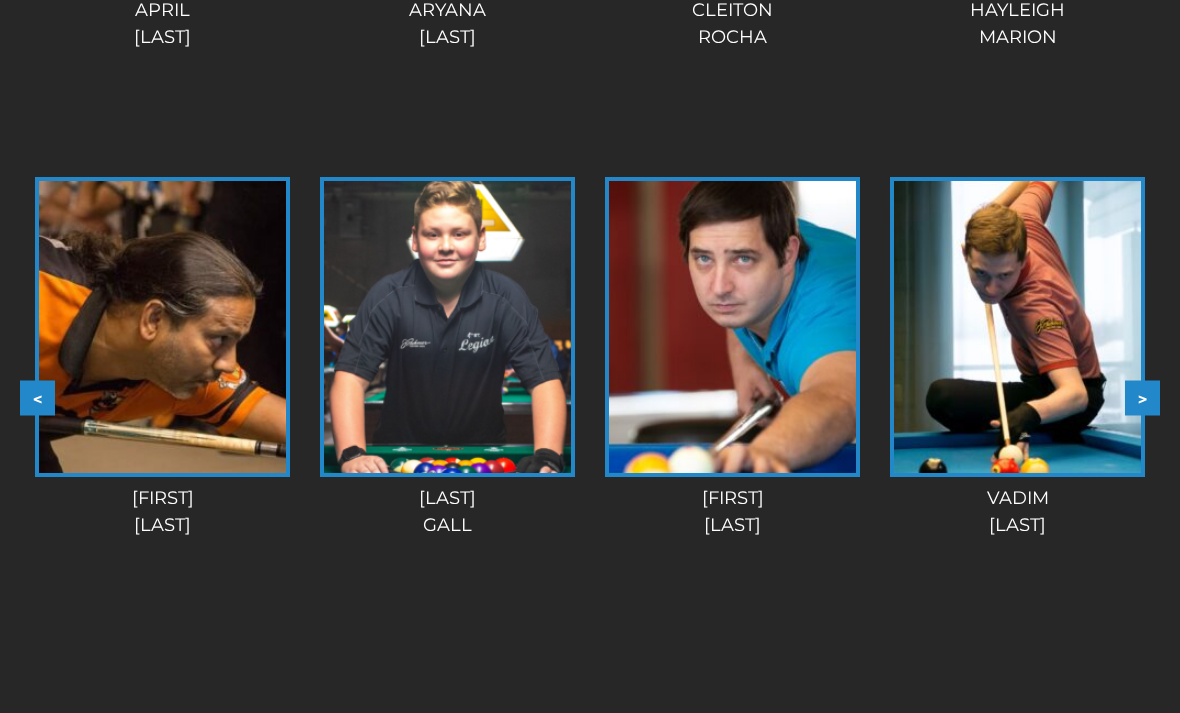 click on ">" at bounding box center (1142, 398) 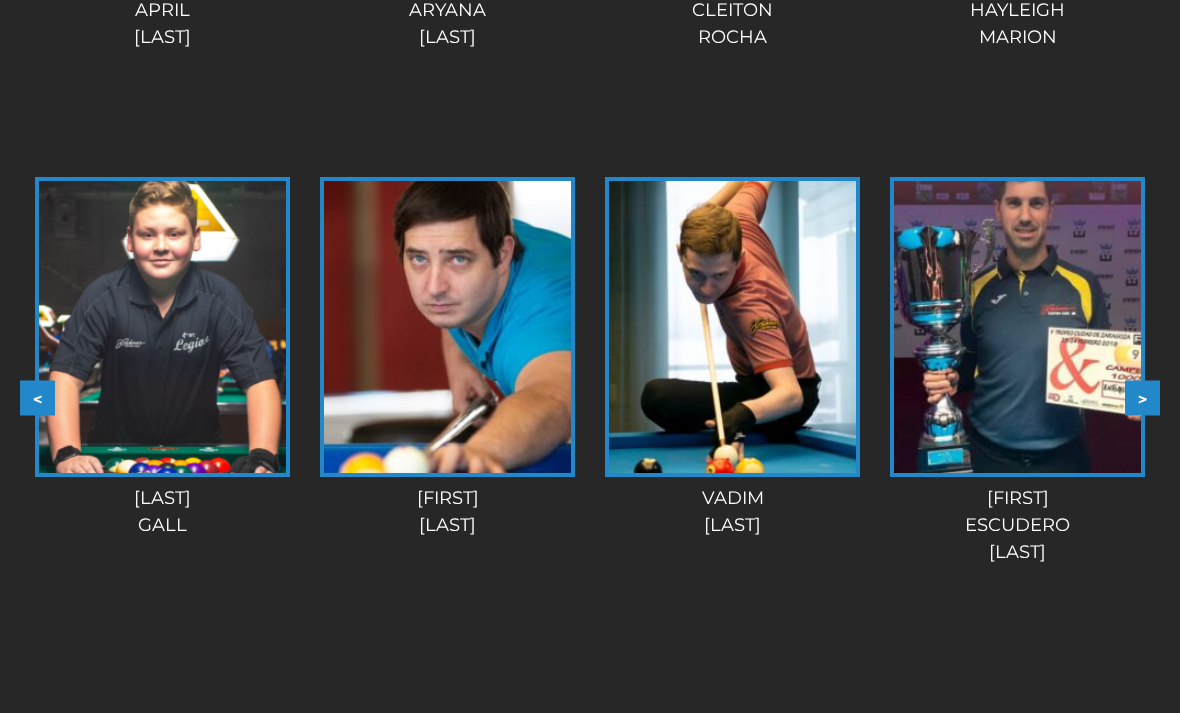 click on ">" at bounding box center [1142, 398] 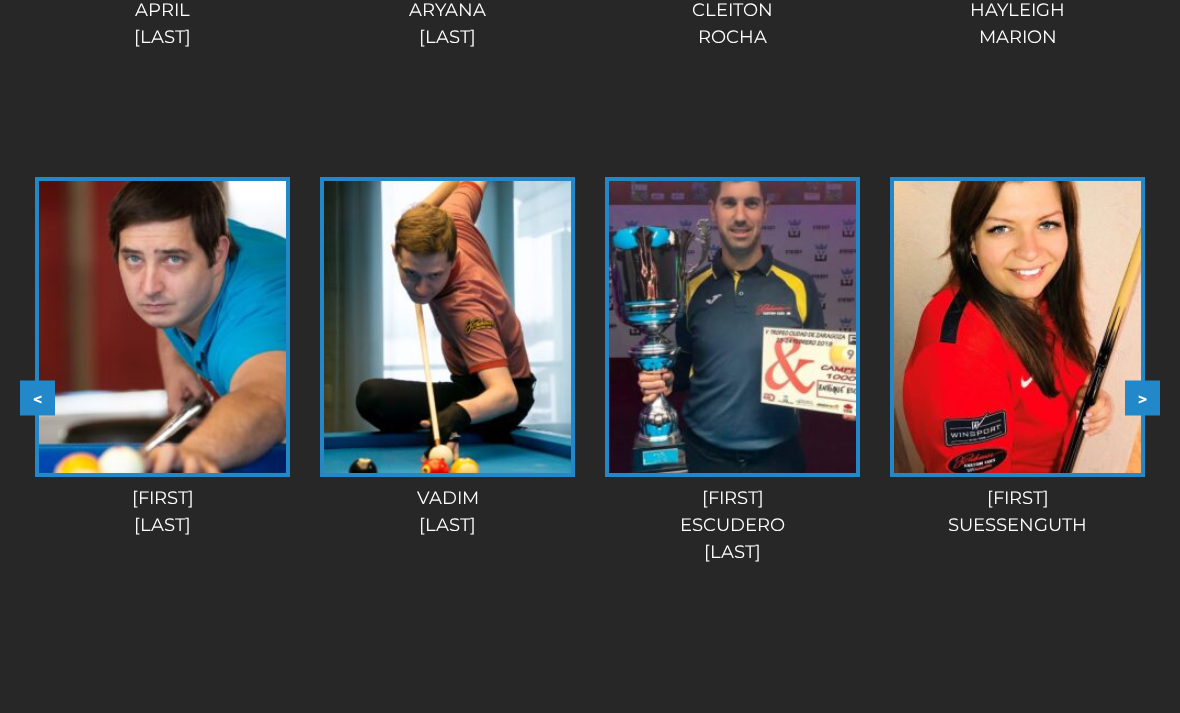 click on ">" at bounding box center (1142, 398) 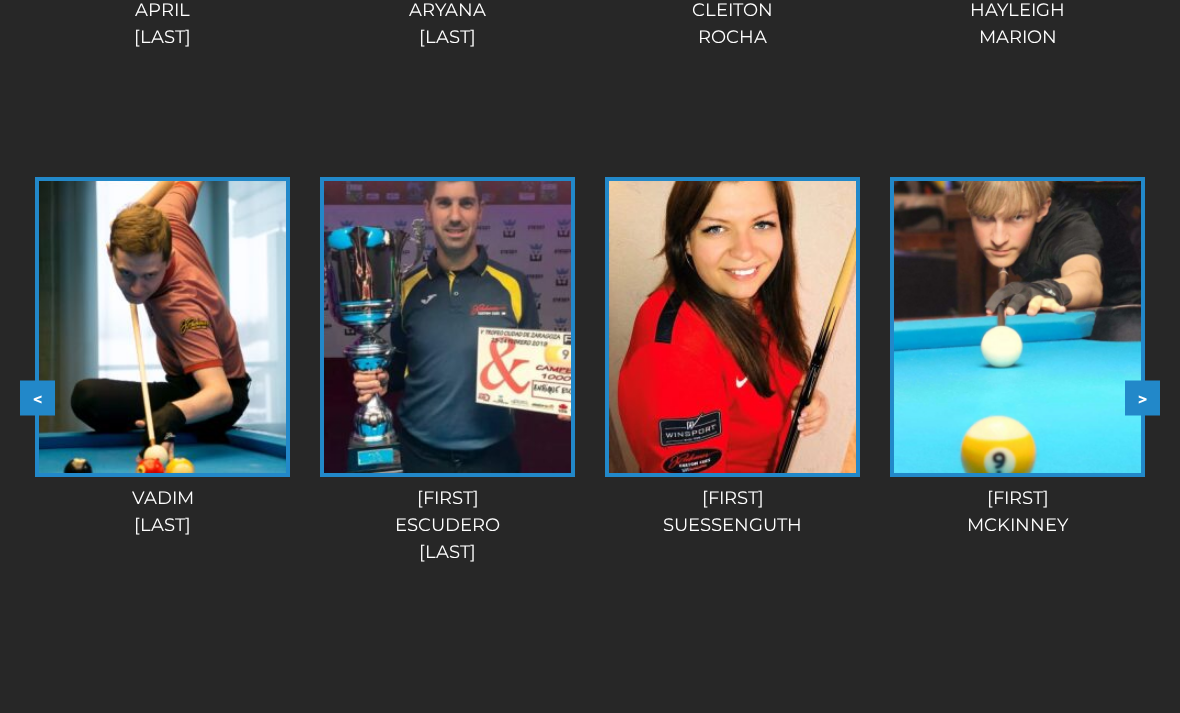 click on ">" at bounding box center (1142, 398) 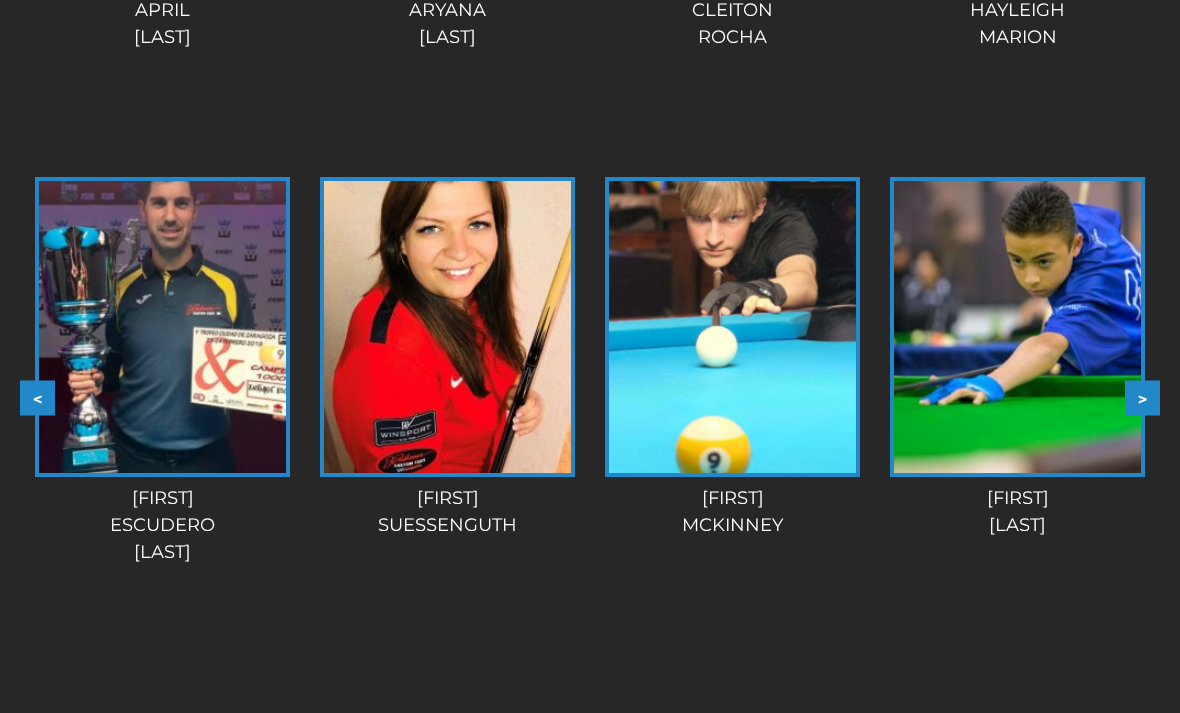 click on ">" at bounding box center (1142, 398) 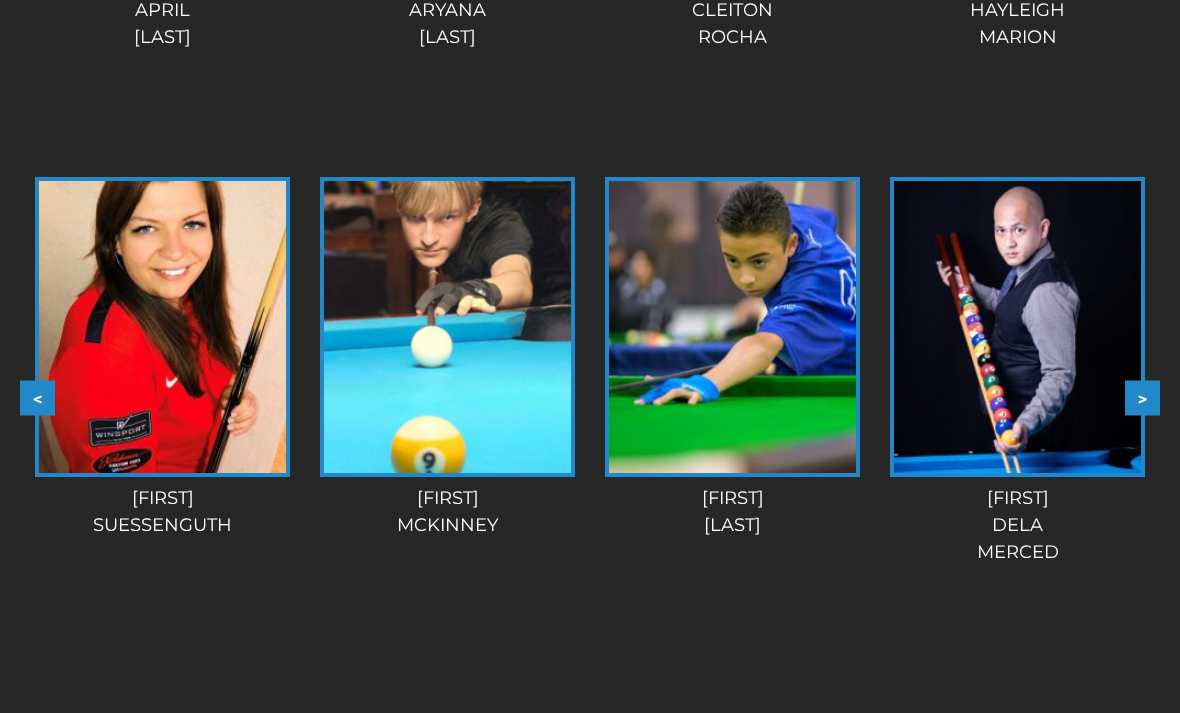 click on ">" at bounding box center [1142, 398] 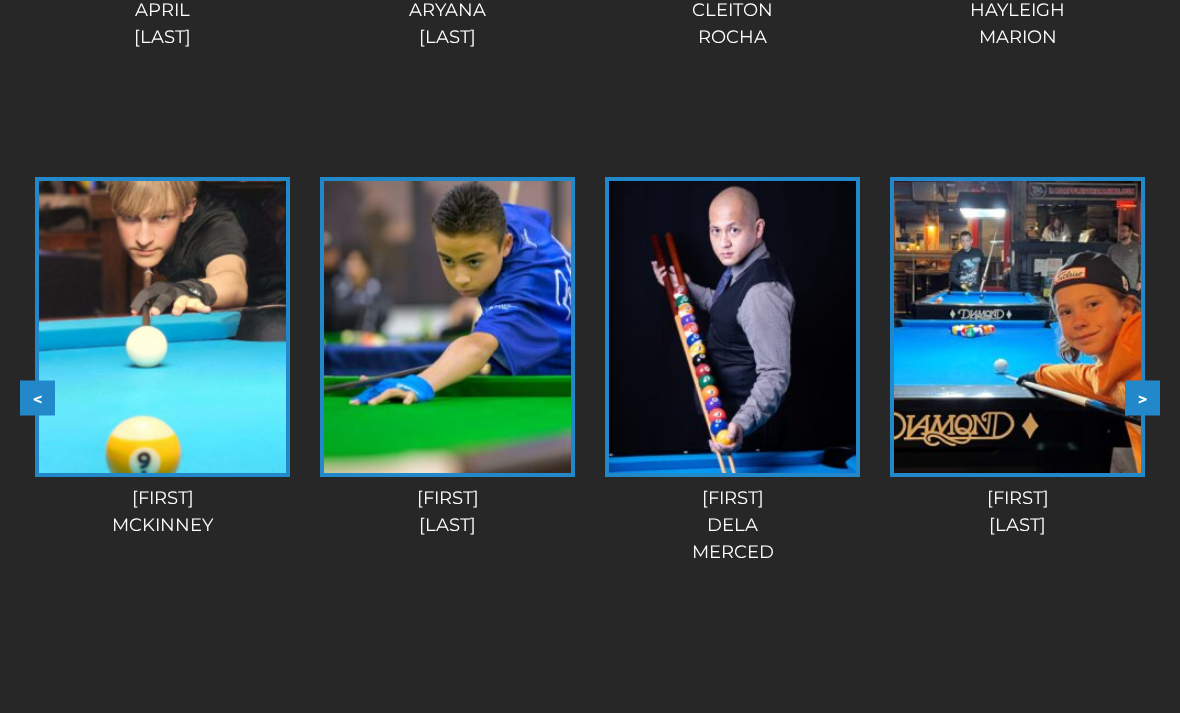 click on ">" at bounding box center [1142, 398] 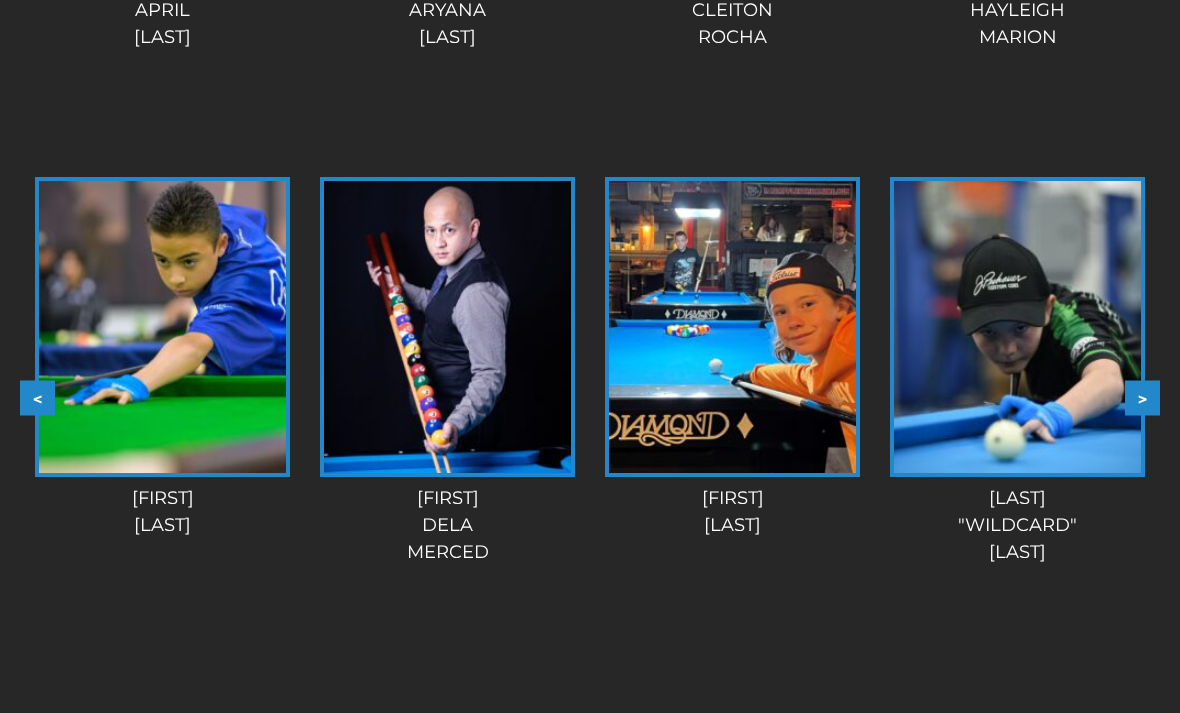 click on ">" at bounding box center (1142, 398) 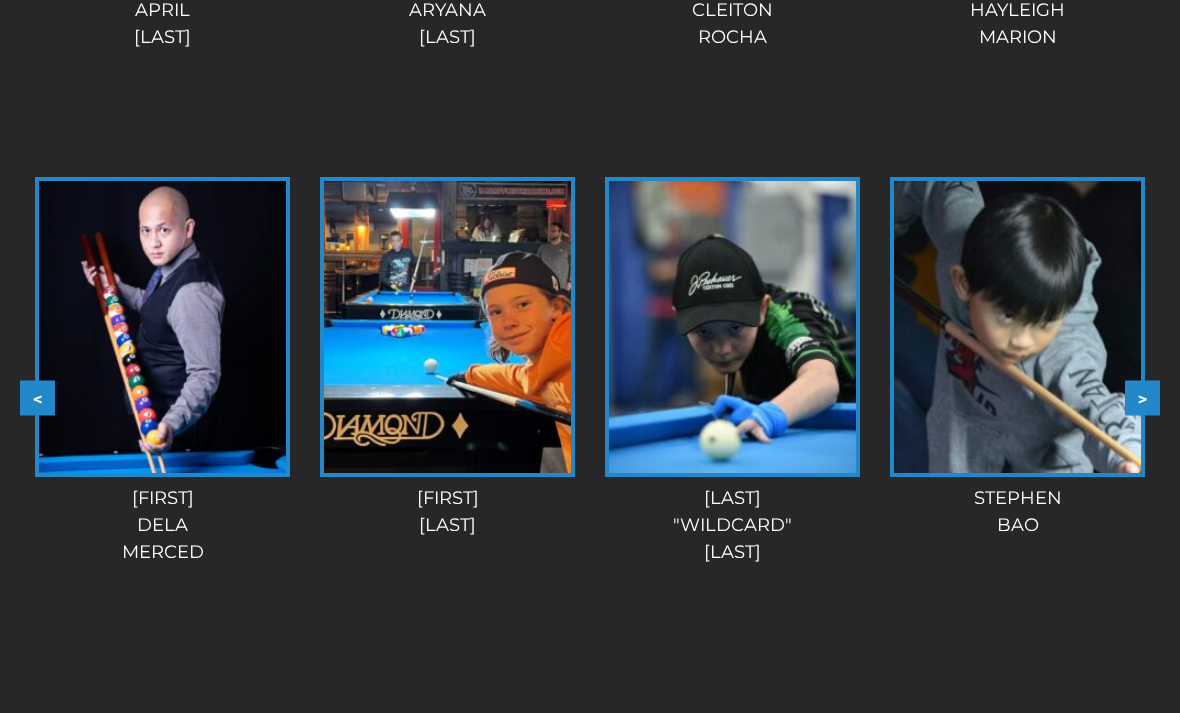 click on ">" at bounding box center (1142, 398) 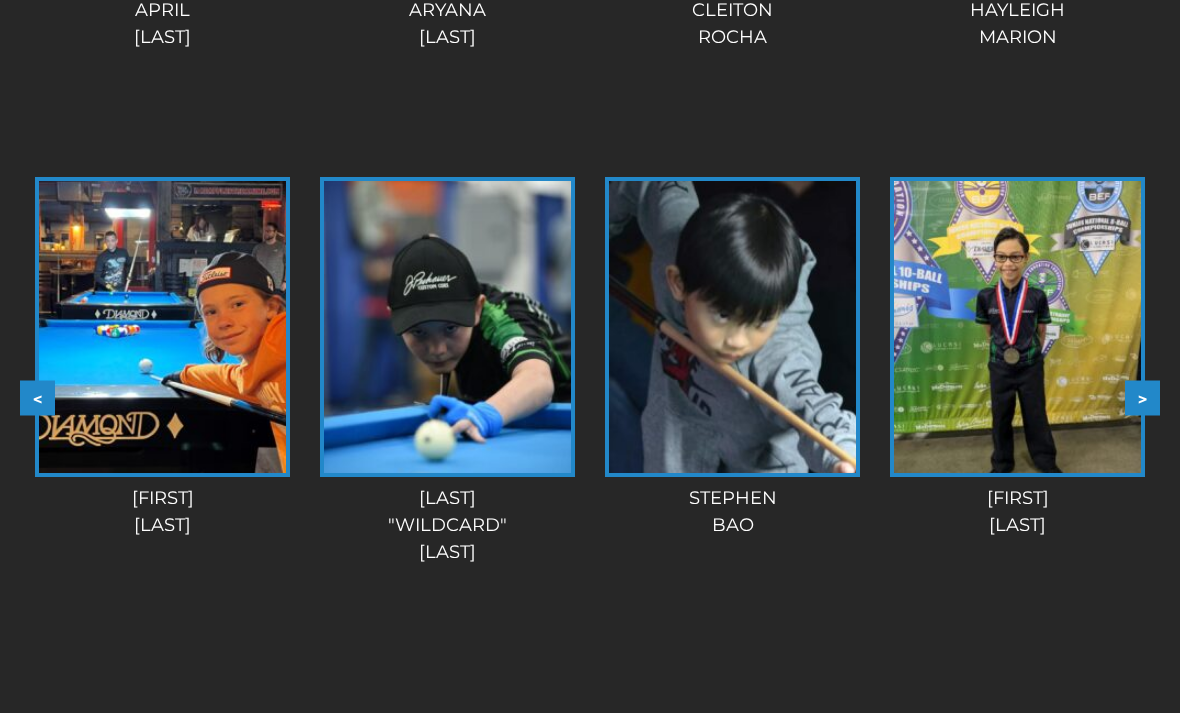 click on ">" at bounding box center [1142, 398] 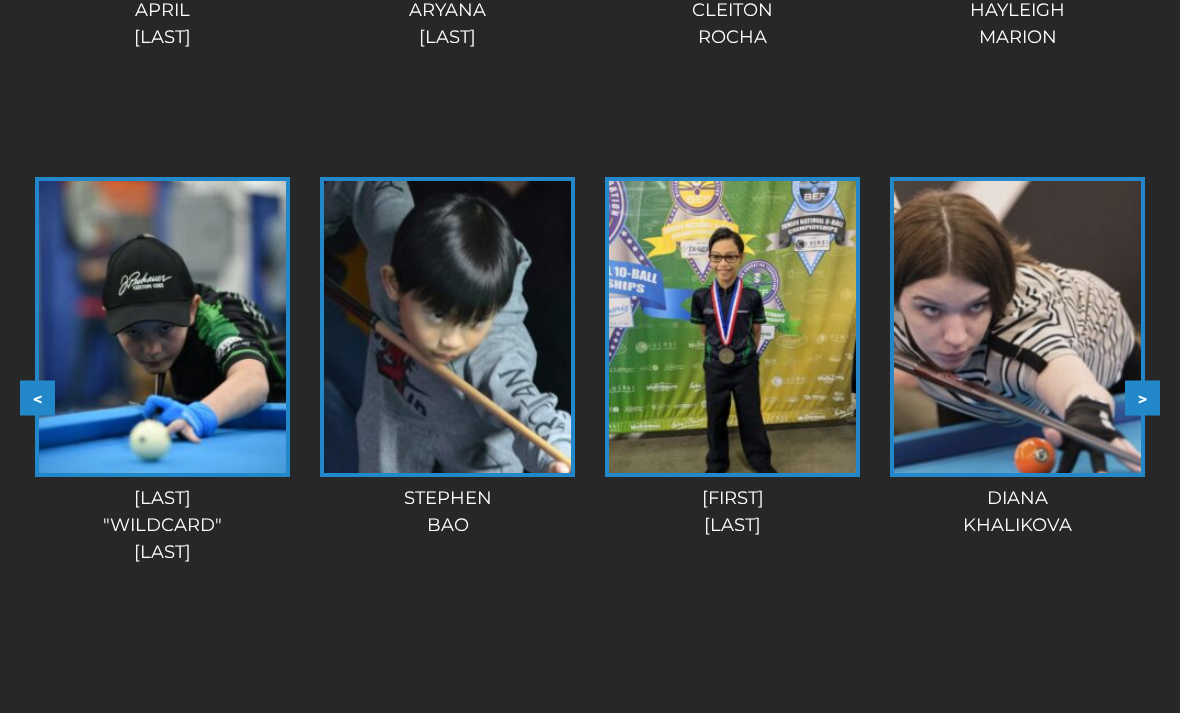 click on ">" at bounding box center [1142, 398] 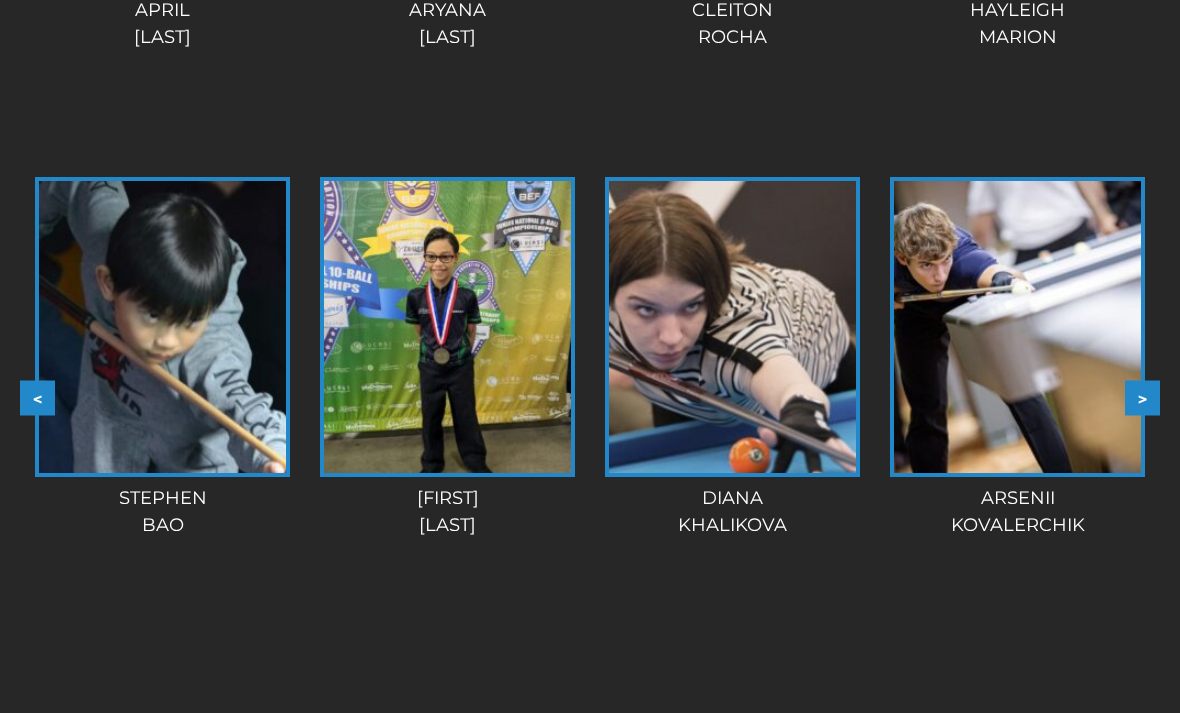 click on ">" at bounding box center (1142, 398) 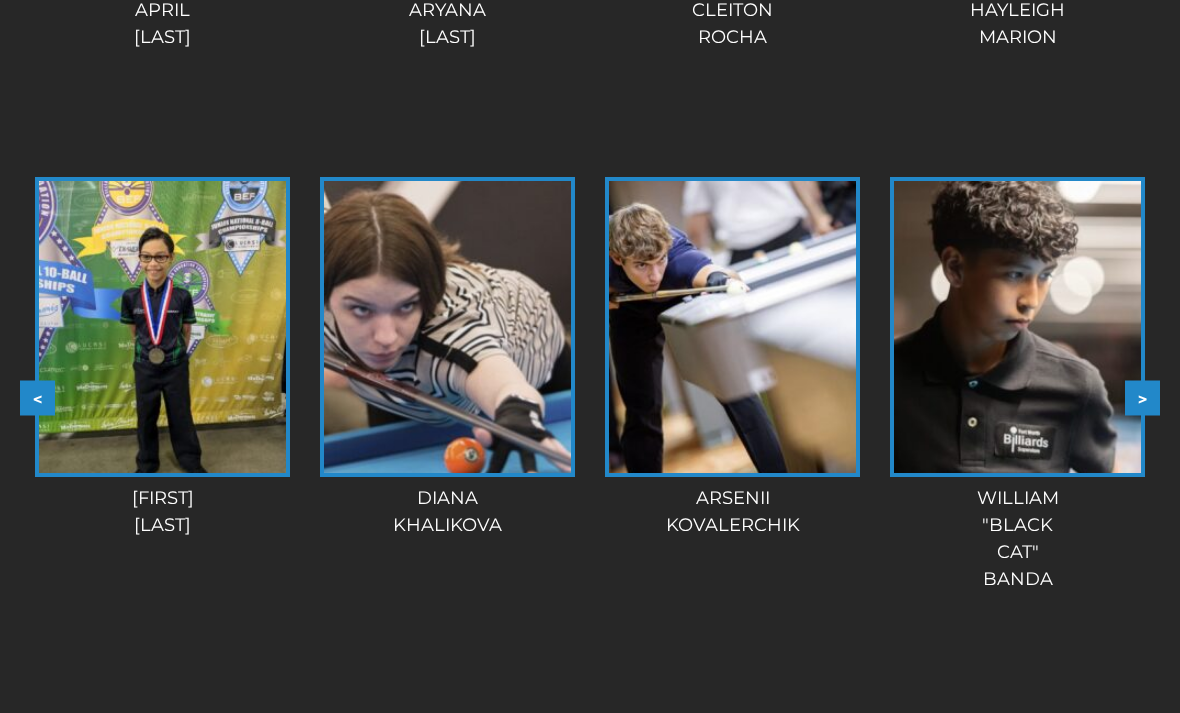 click on ">" at bounding box center (1142, 398) 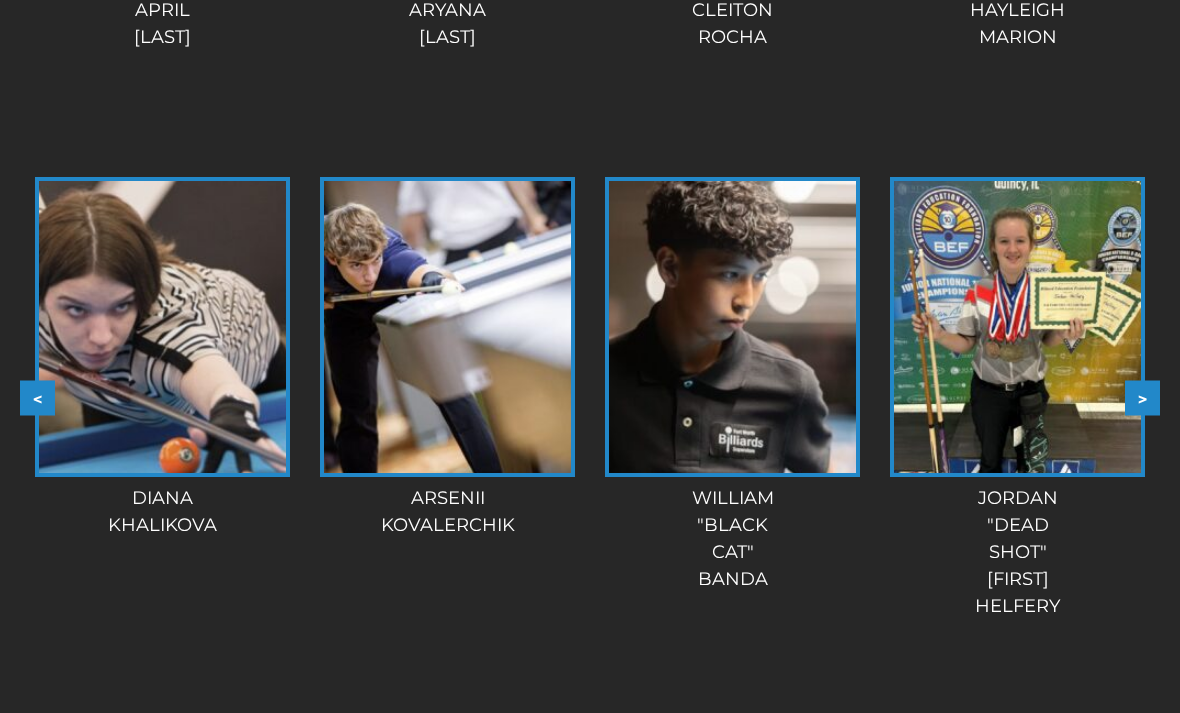 click on ">" at bounding box center (1142, 398) 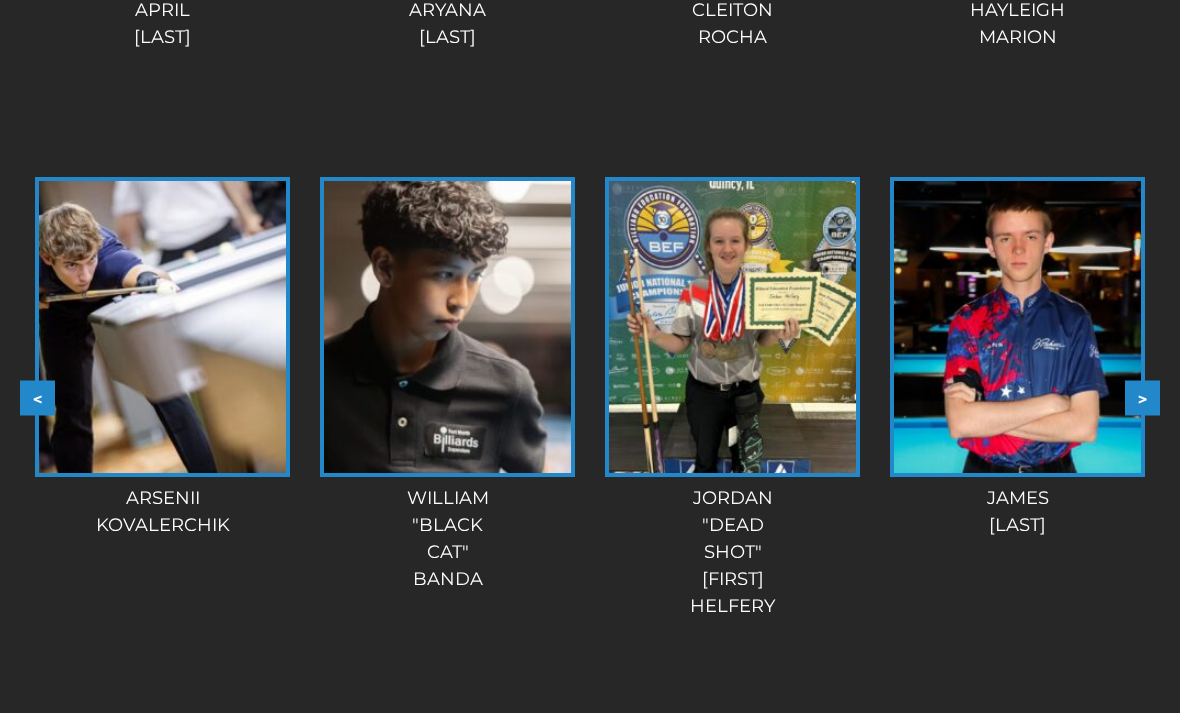 click on ">" at bounding box center [1142, 398] 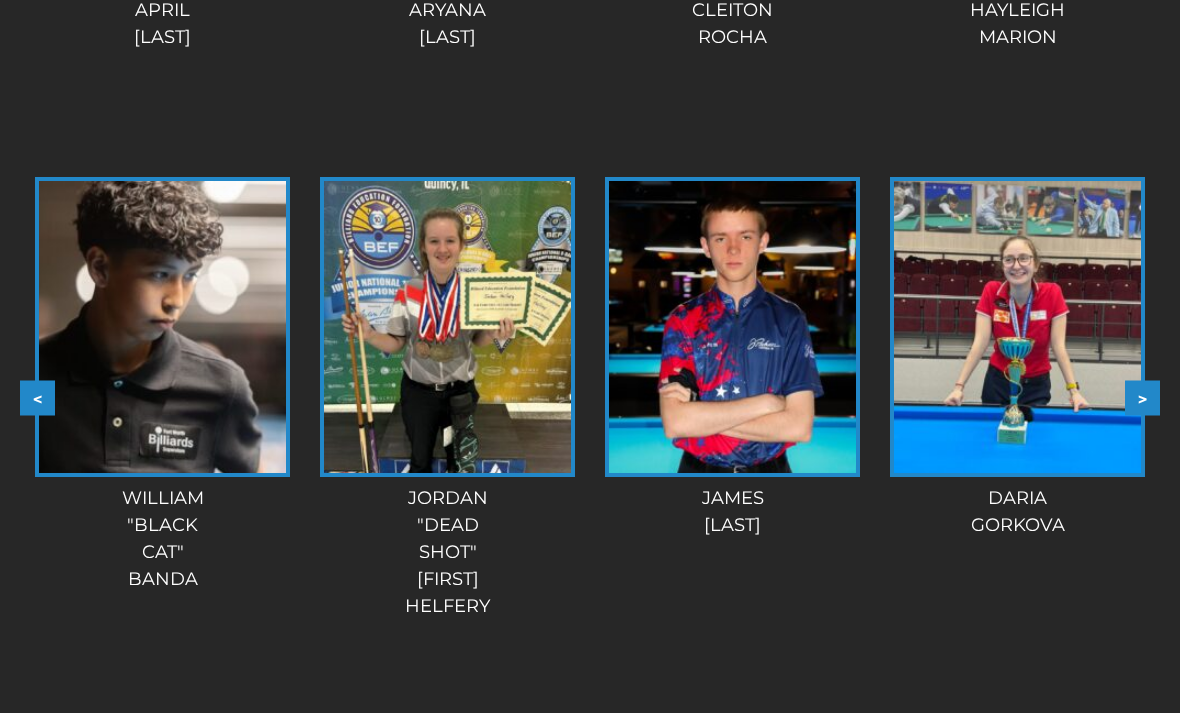 click on ">" at bounding box center (1142, 398) 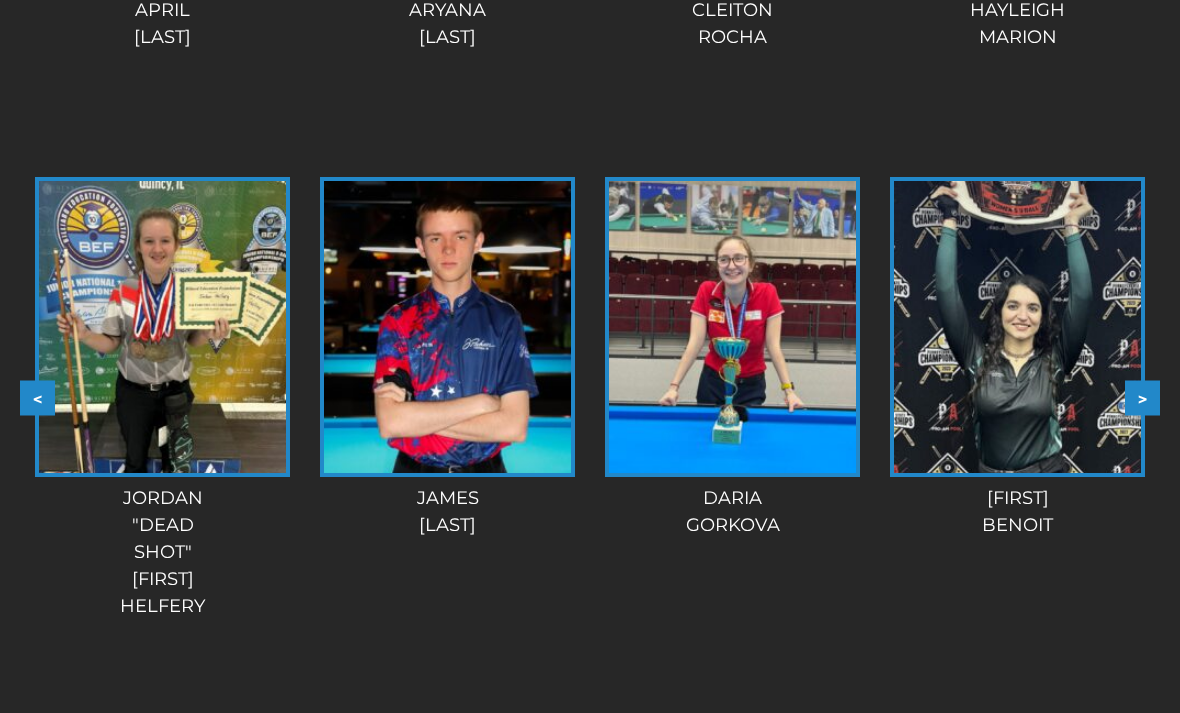 click on ">" at bounding box center (1142, 398) 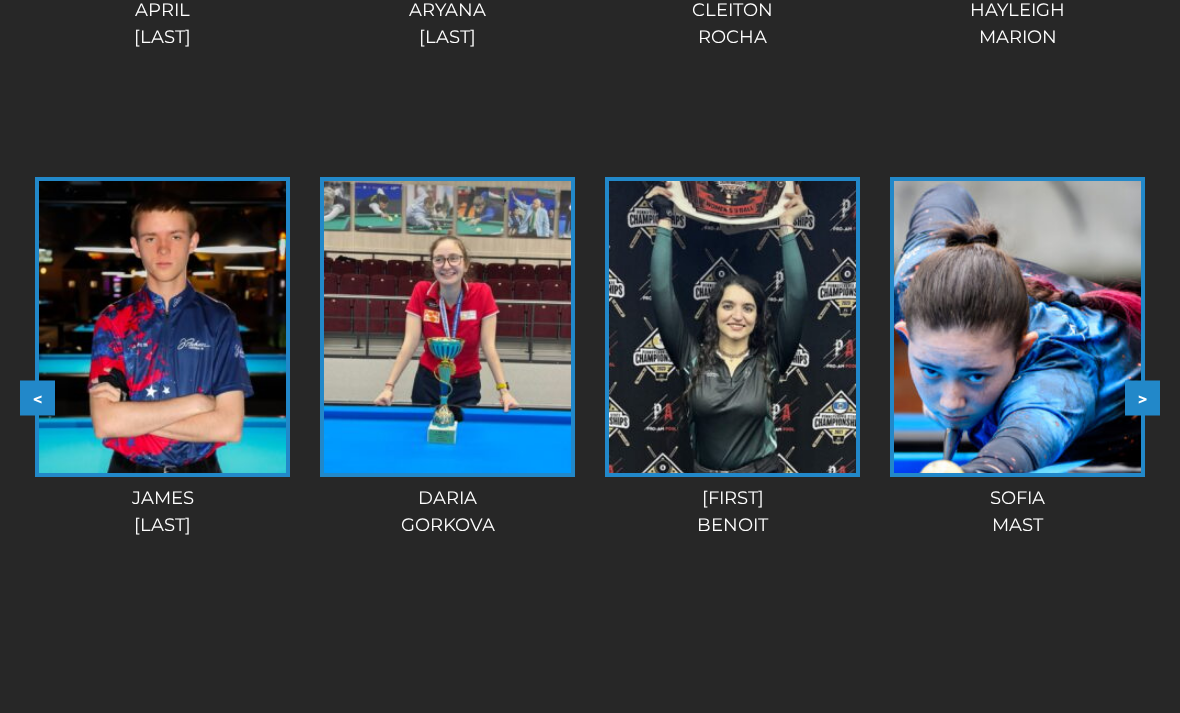 click on ">" at bounding box center (1142, 398) 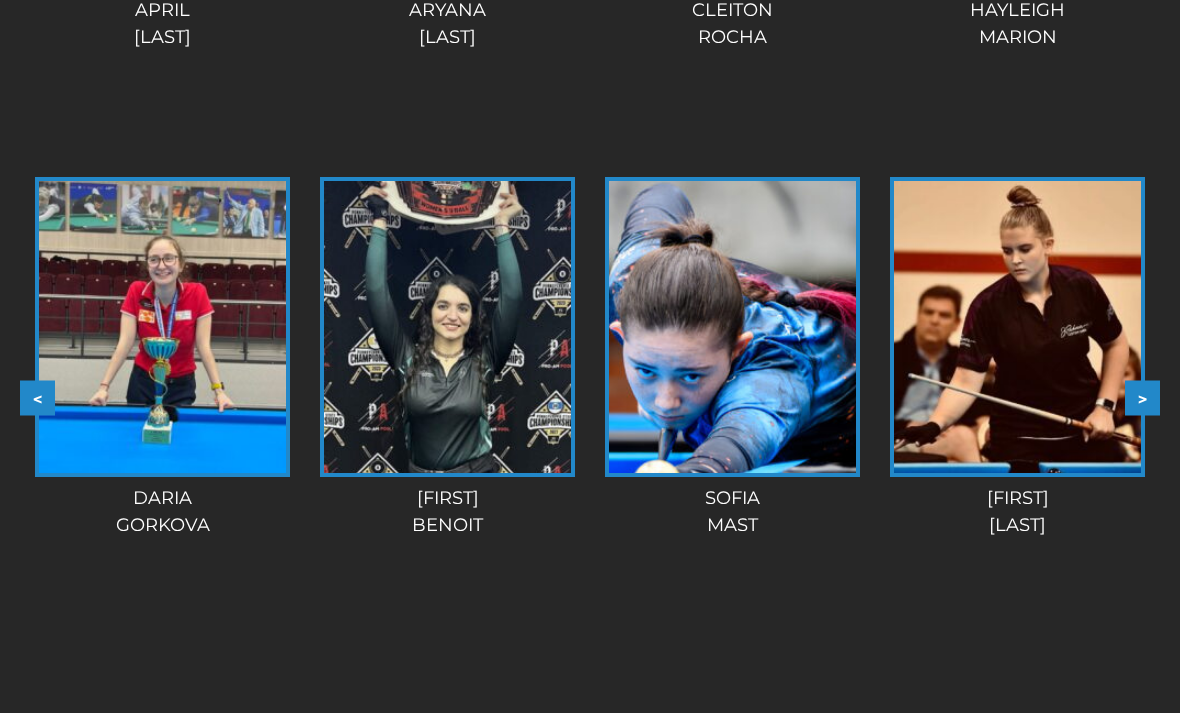click on ">" at bounding box center [1142, 398] 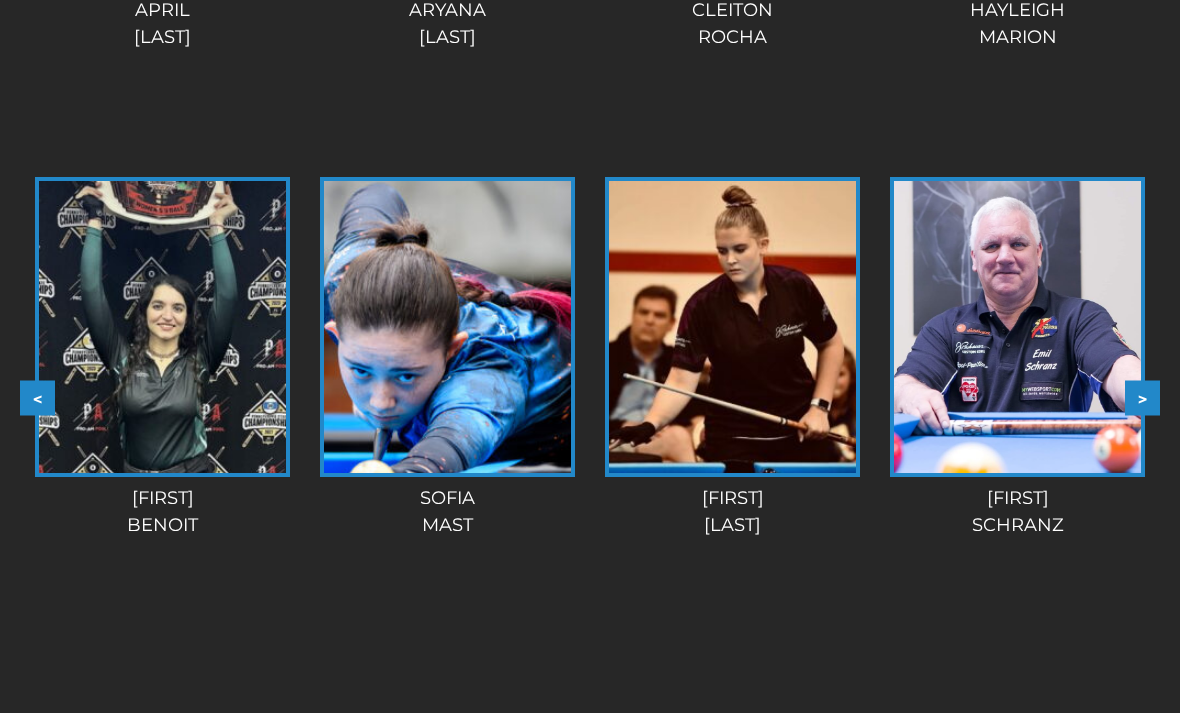 click on ">" at bounding box center [1142, 398] 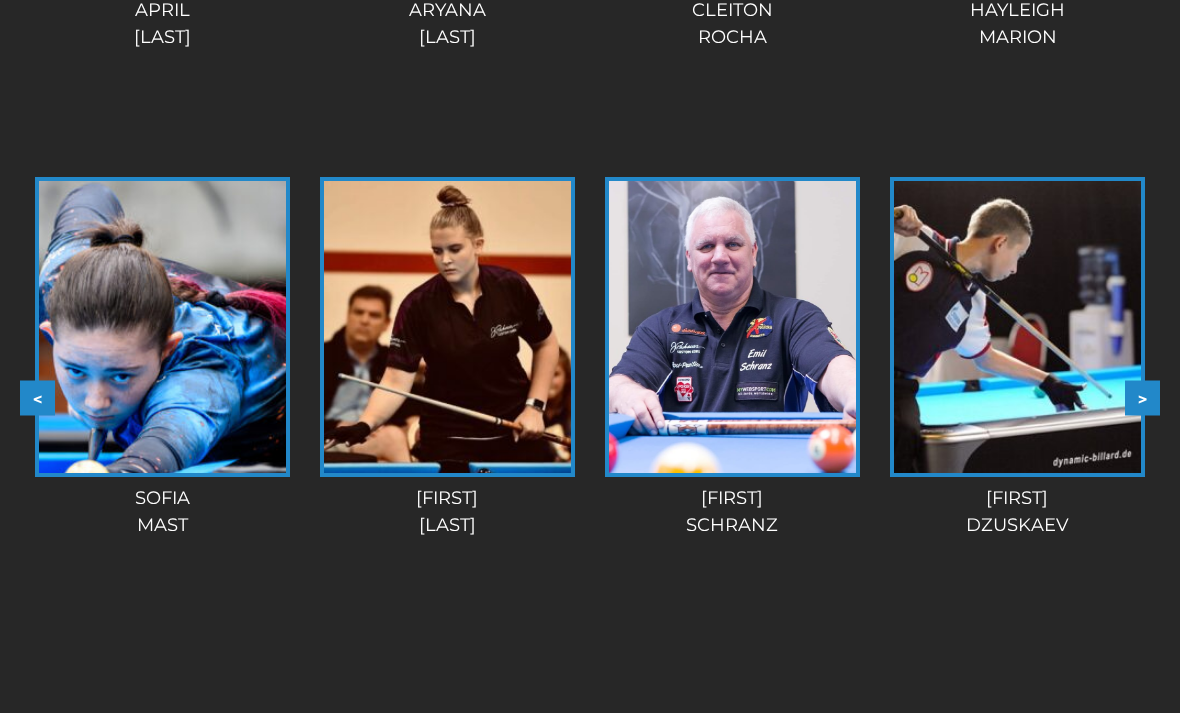 click on ">" at bounding box center [1142, 398] 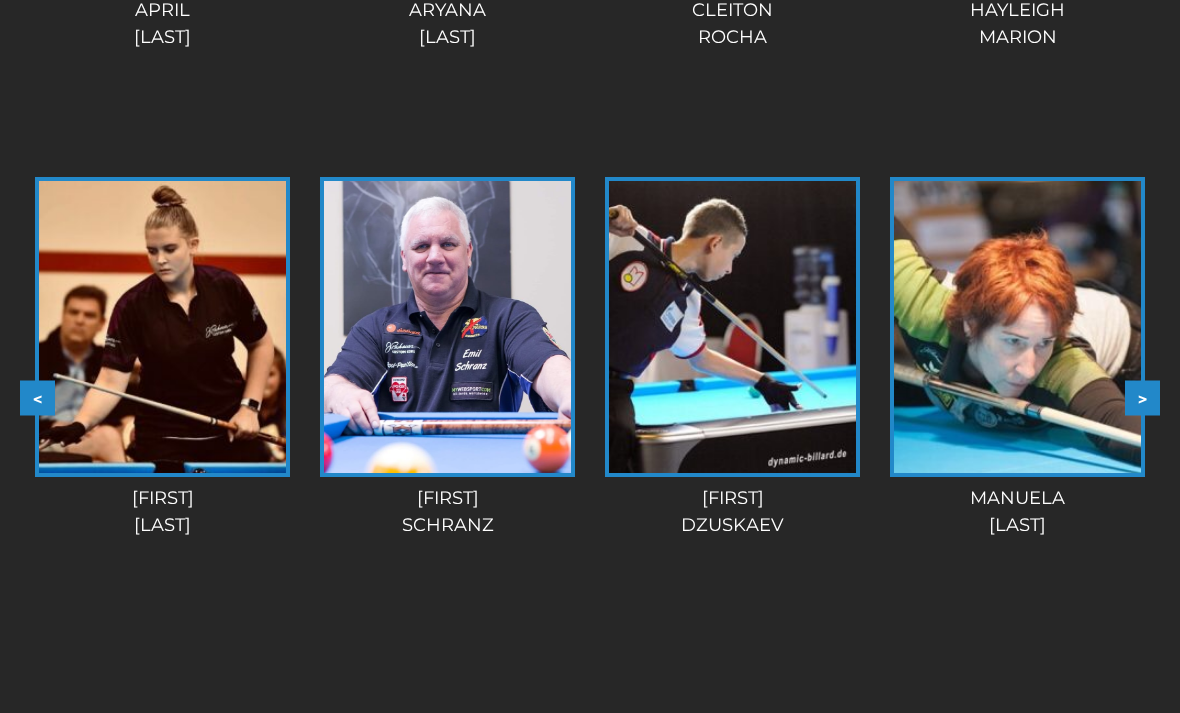click on ">" at bounding box center [1142, 398] 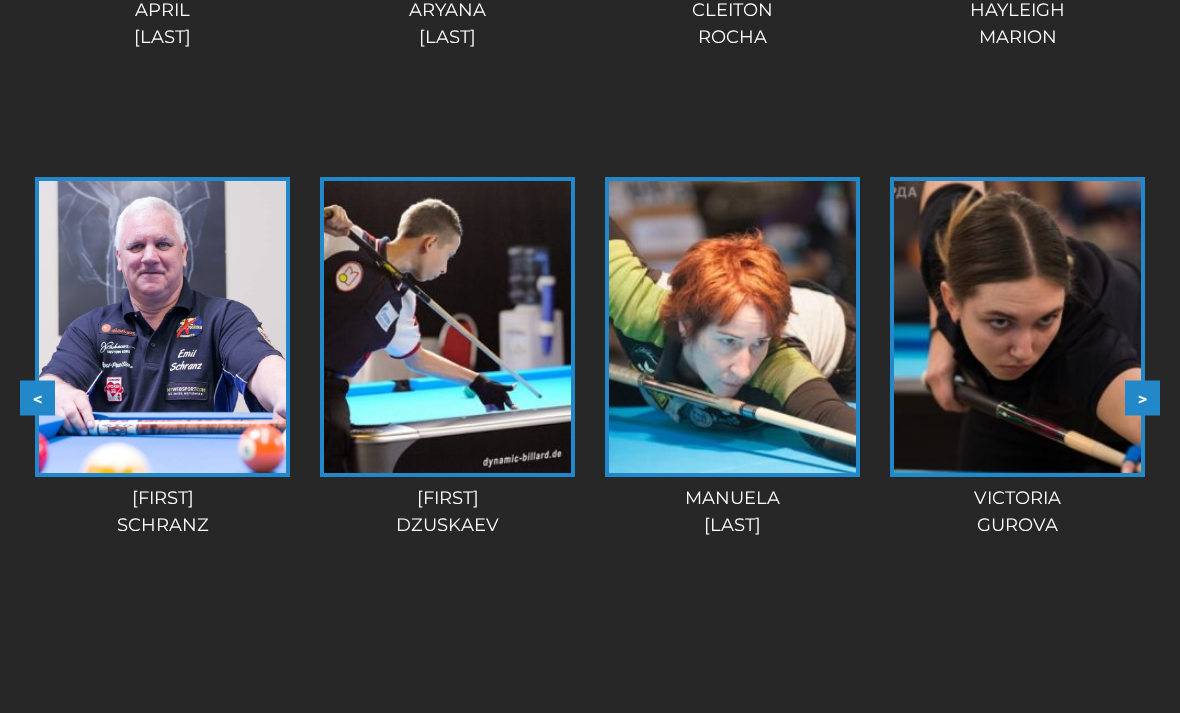 click on ">" at bounding box center (1142, 398) 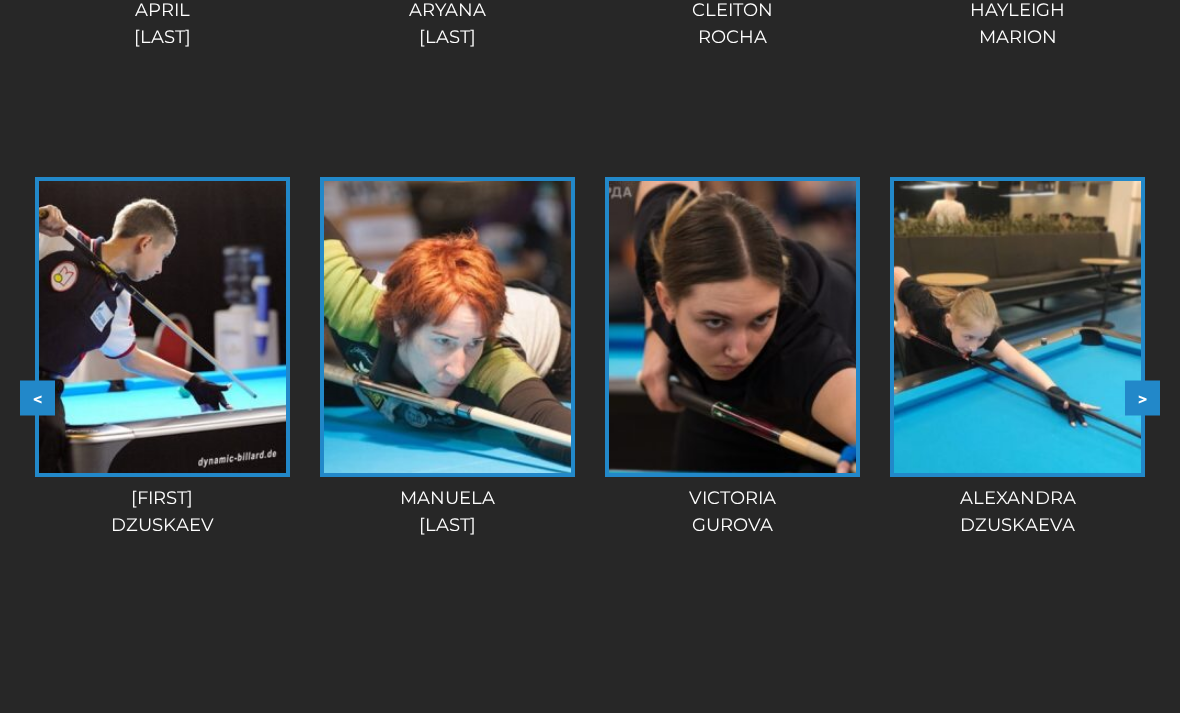 click on ">" at bounding box center (1142, 398) 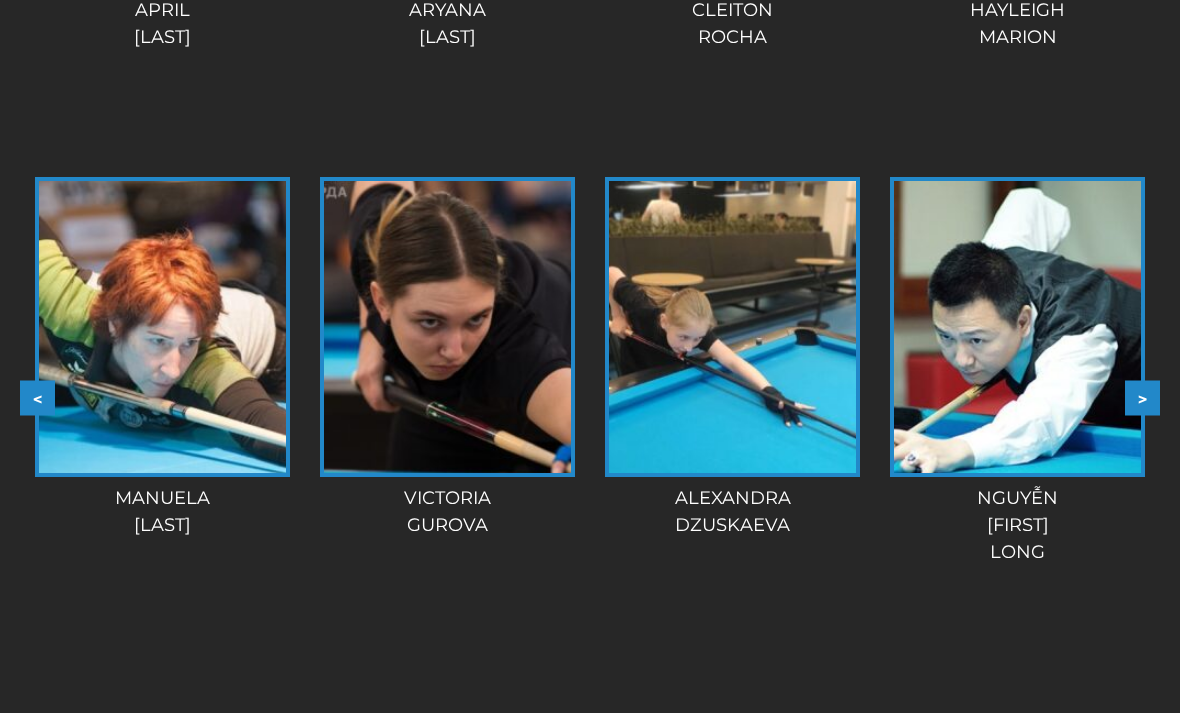 click on ">" at bounding box center [1142, 398] 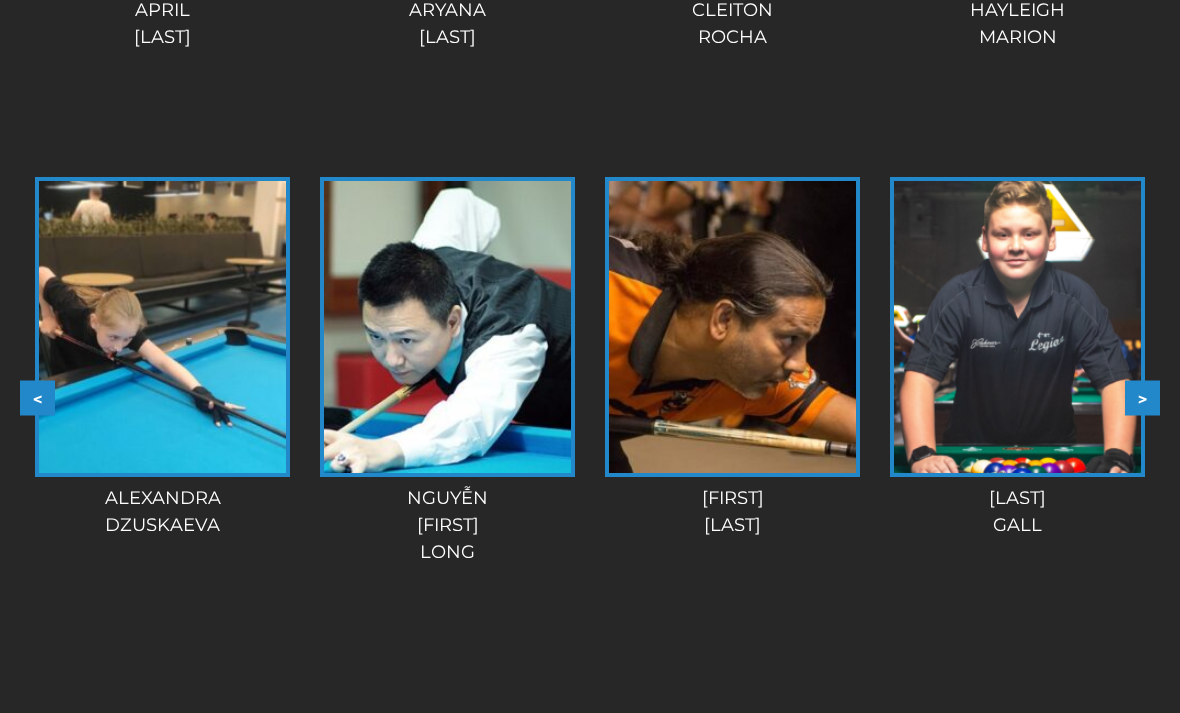 click on ">" at bounding box center [1142, 398] 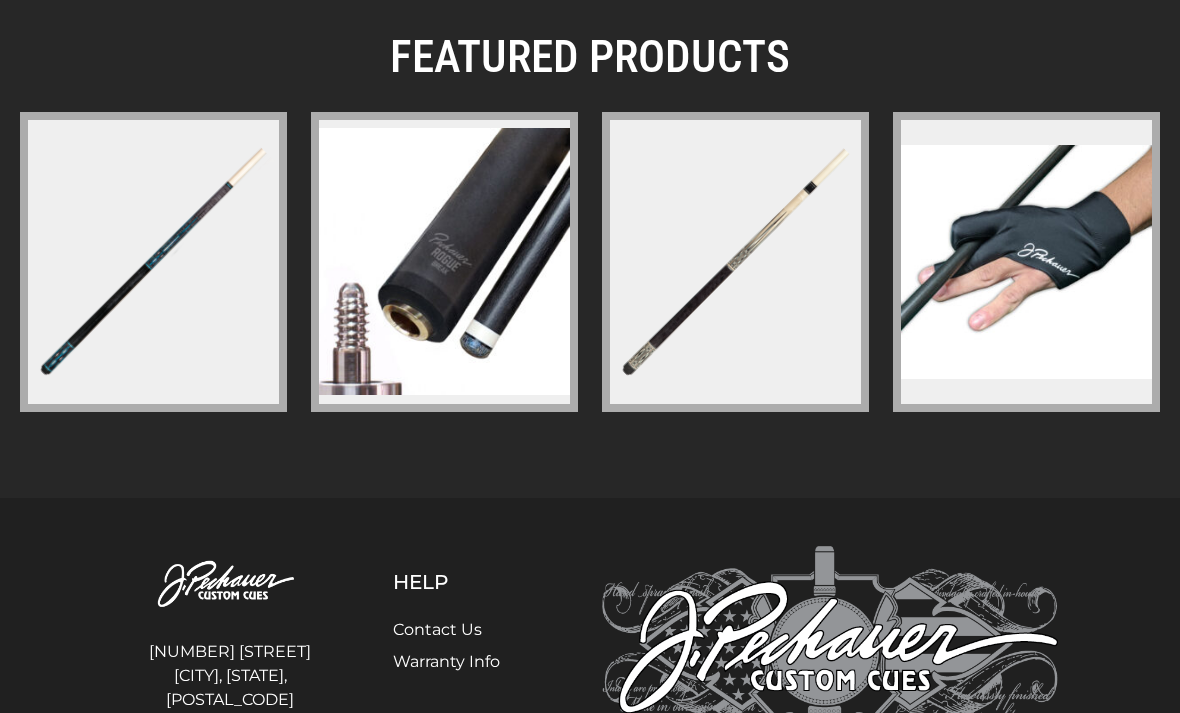 scroll, scrollTop: 3144, scrollLeft: 0, axis: vertical 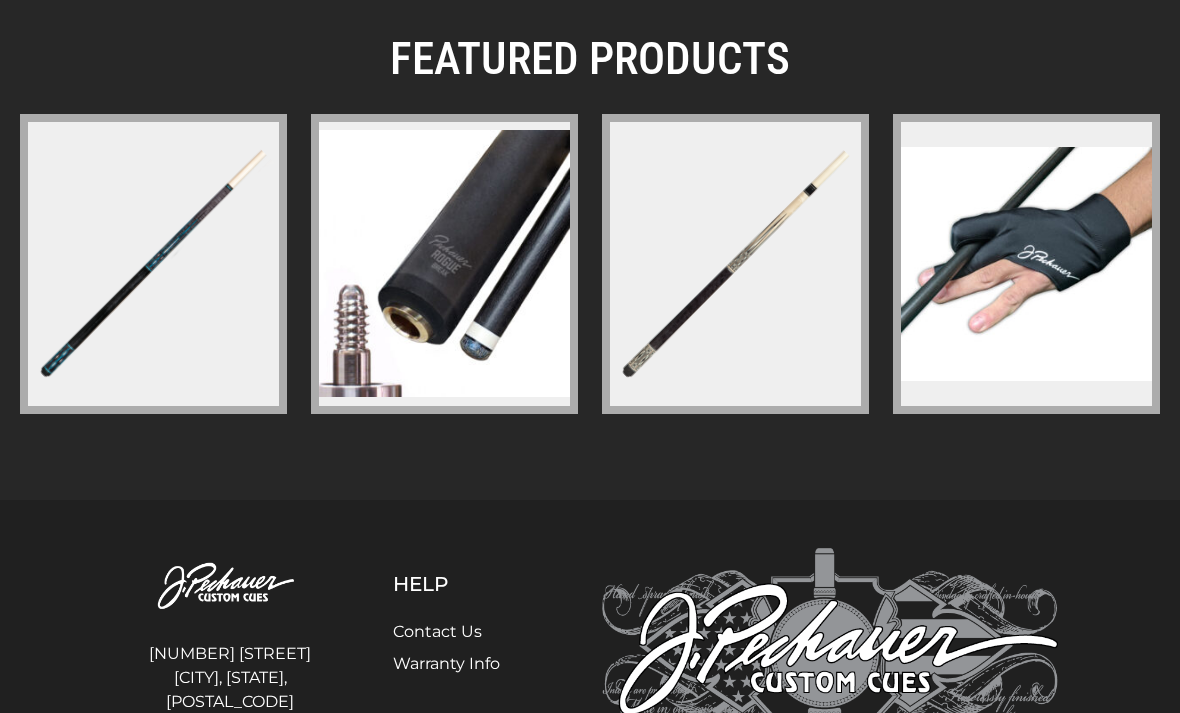click at bounding box center [153, 264] 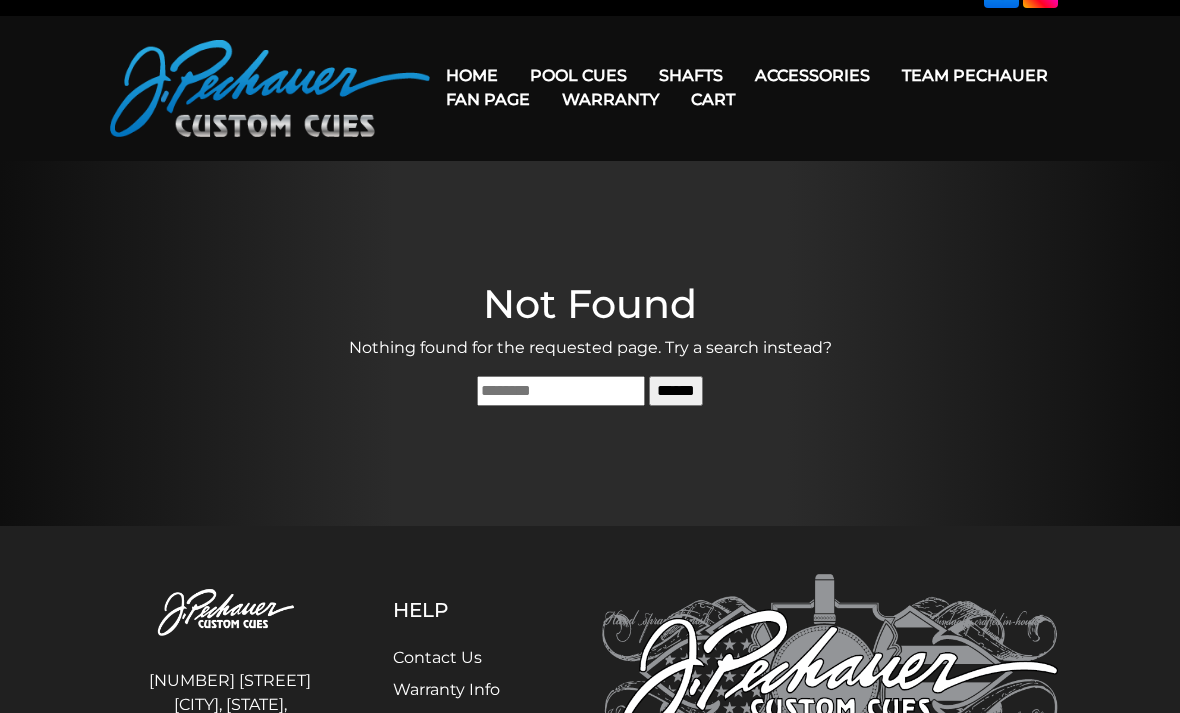 scroll, scrollTop: 0, scrollLeft: 0, axis: both 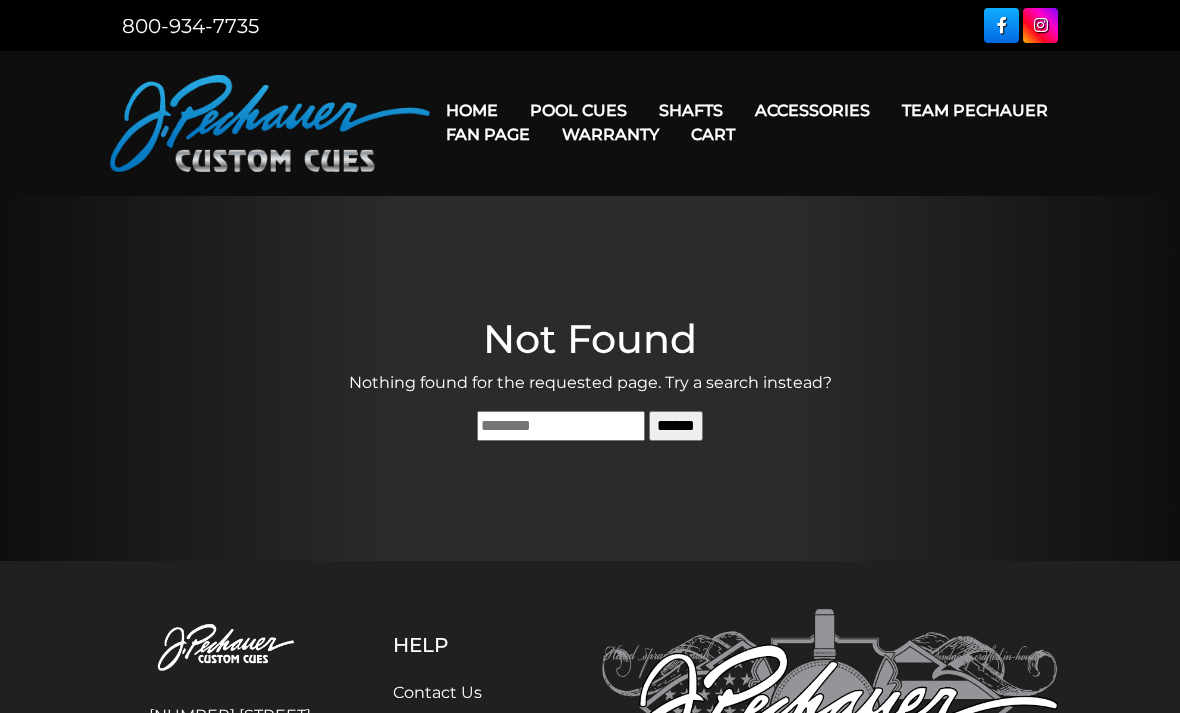 click on "Fan Page" at bounding box center (488, 134) 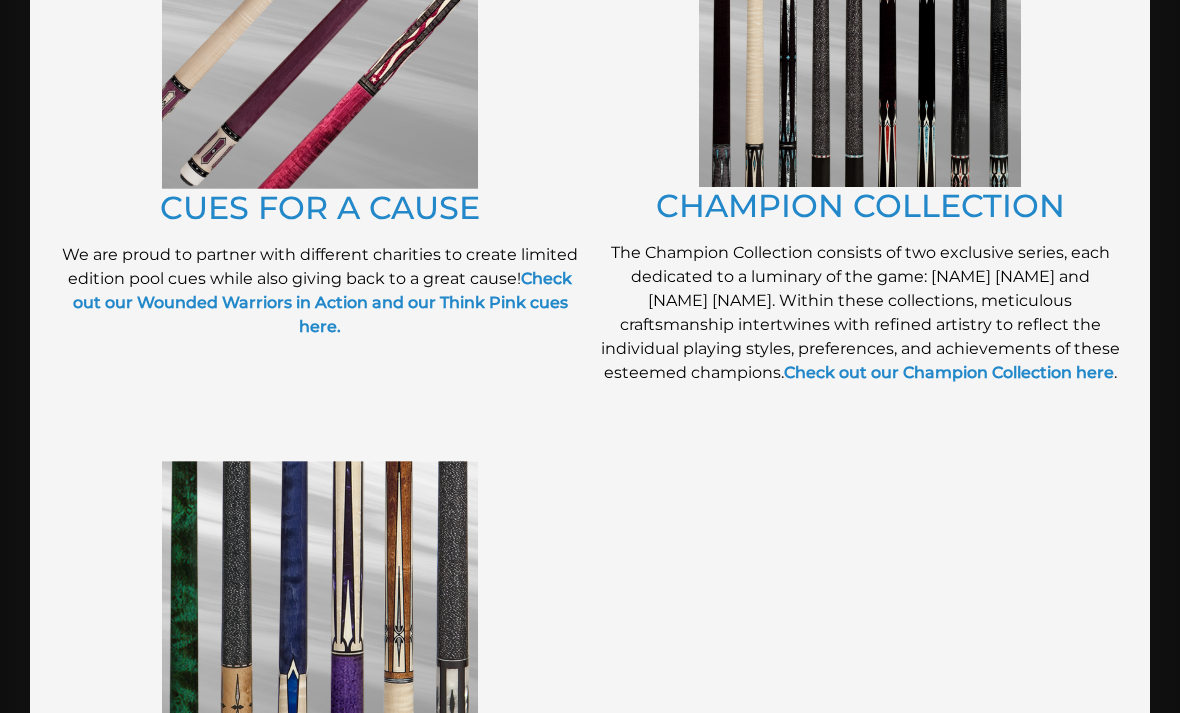 scroll, scrollTop: 629, scrollLeft: 0, axis: vertical 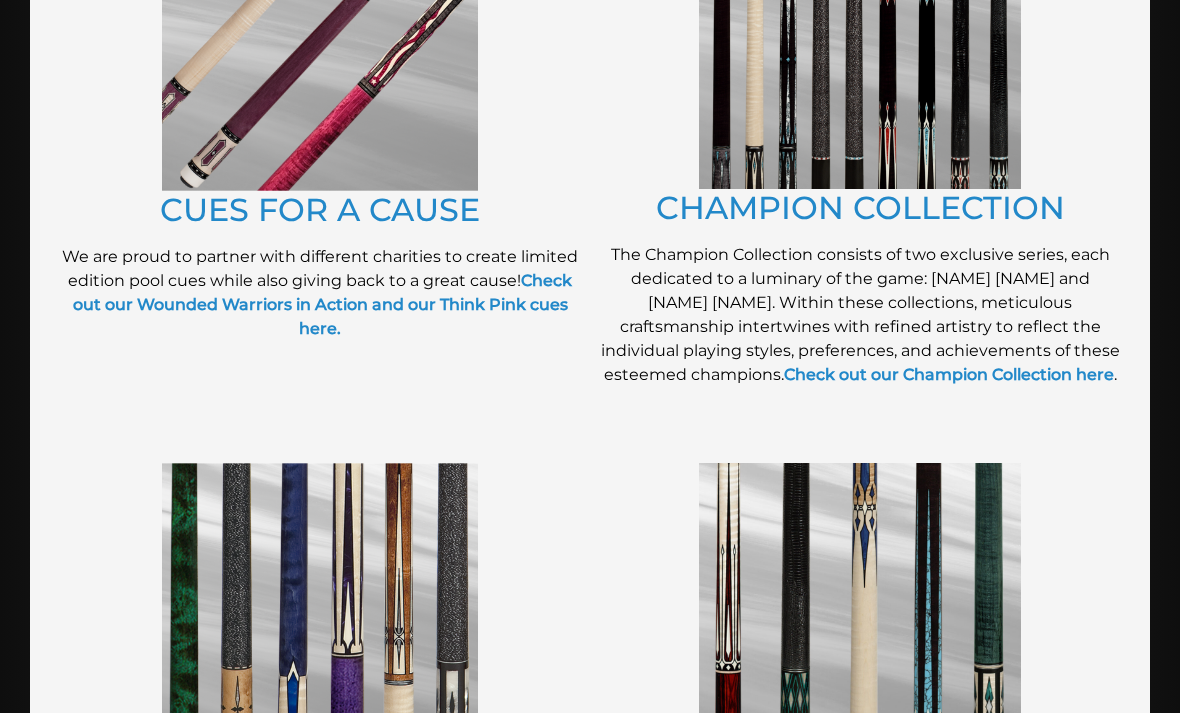 click on "CHAMPION COLLECTION" at bounding box center (860, 207) 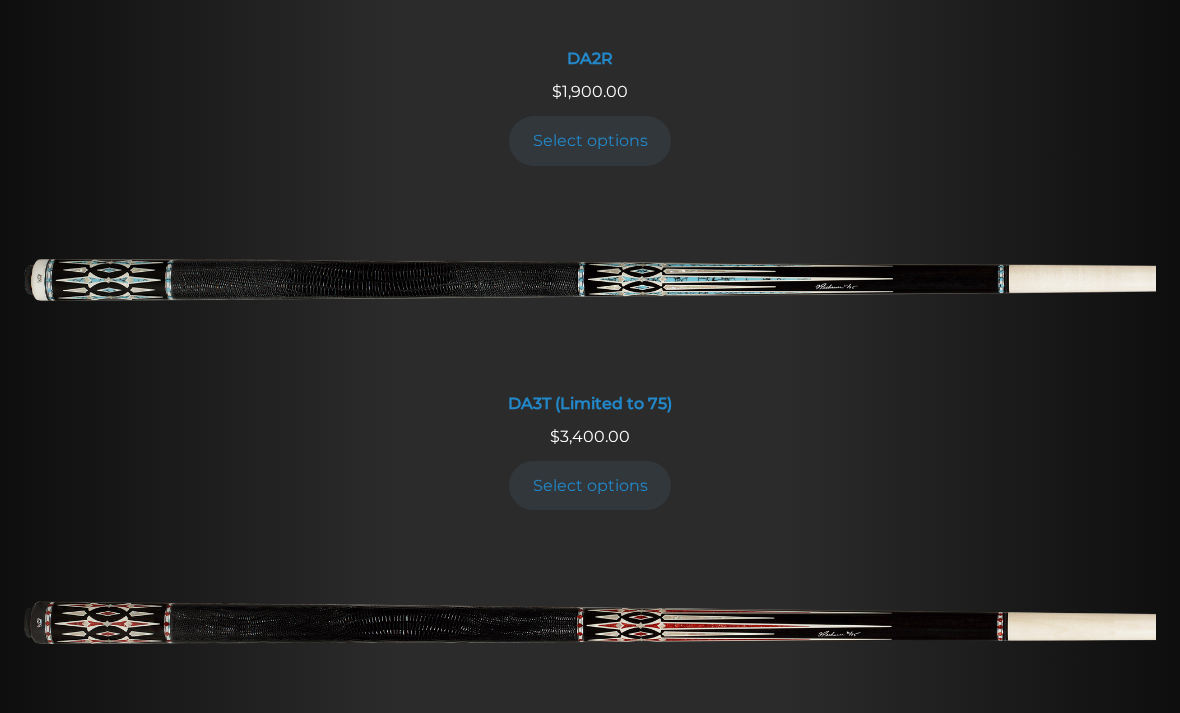 scroll, scrollTop: 3149, scrollLeft: 0, axis: vertical 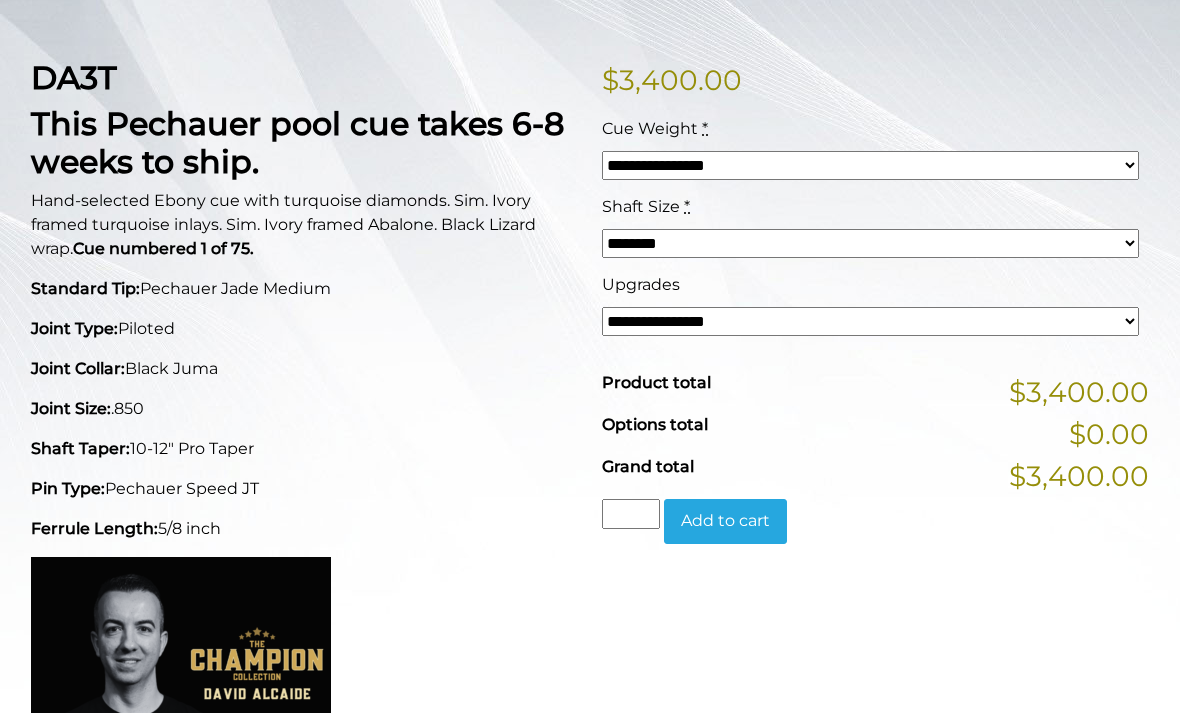 click on "**********" at bounding box center [870, 322] 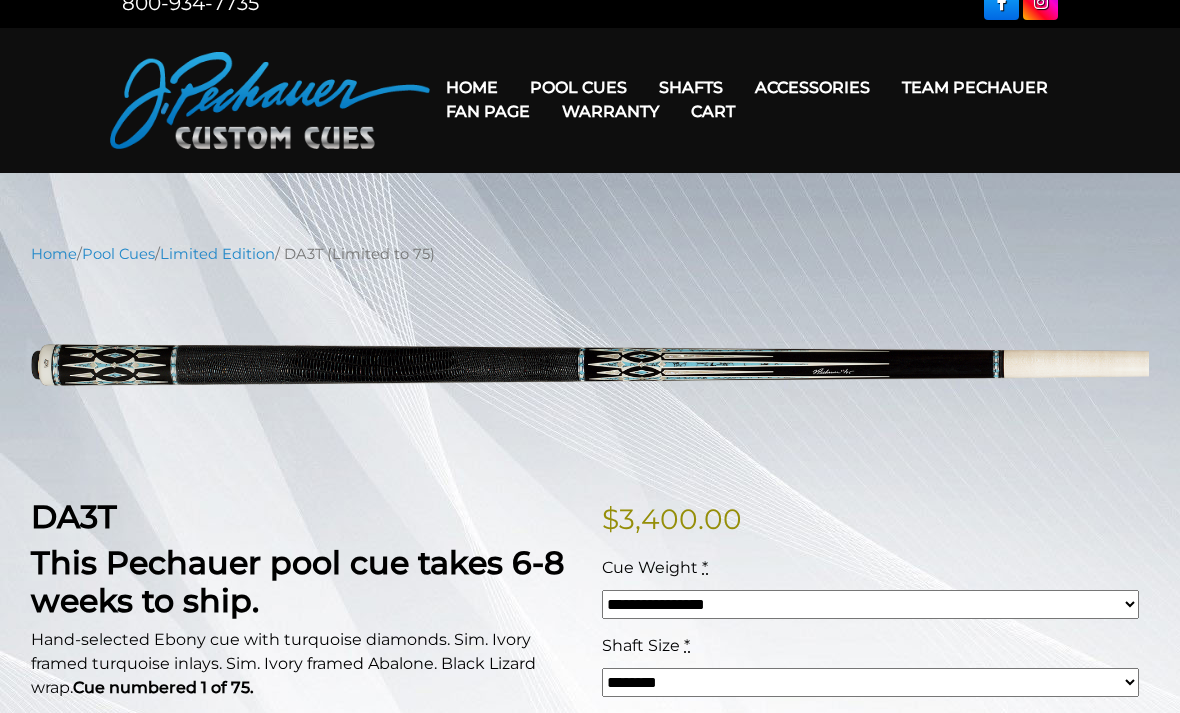 scroll, scrollTop: 24, scrollLeft: 0, axis: vertical 